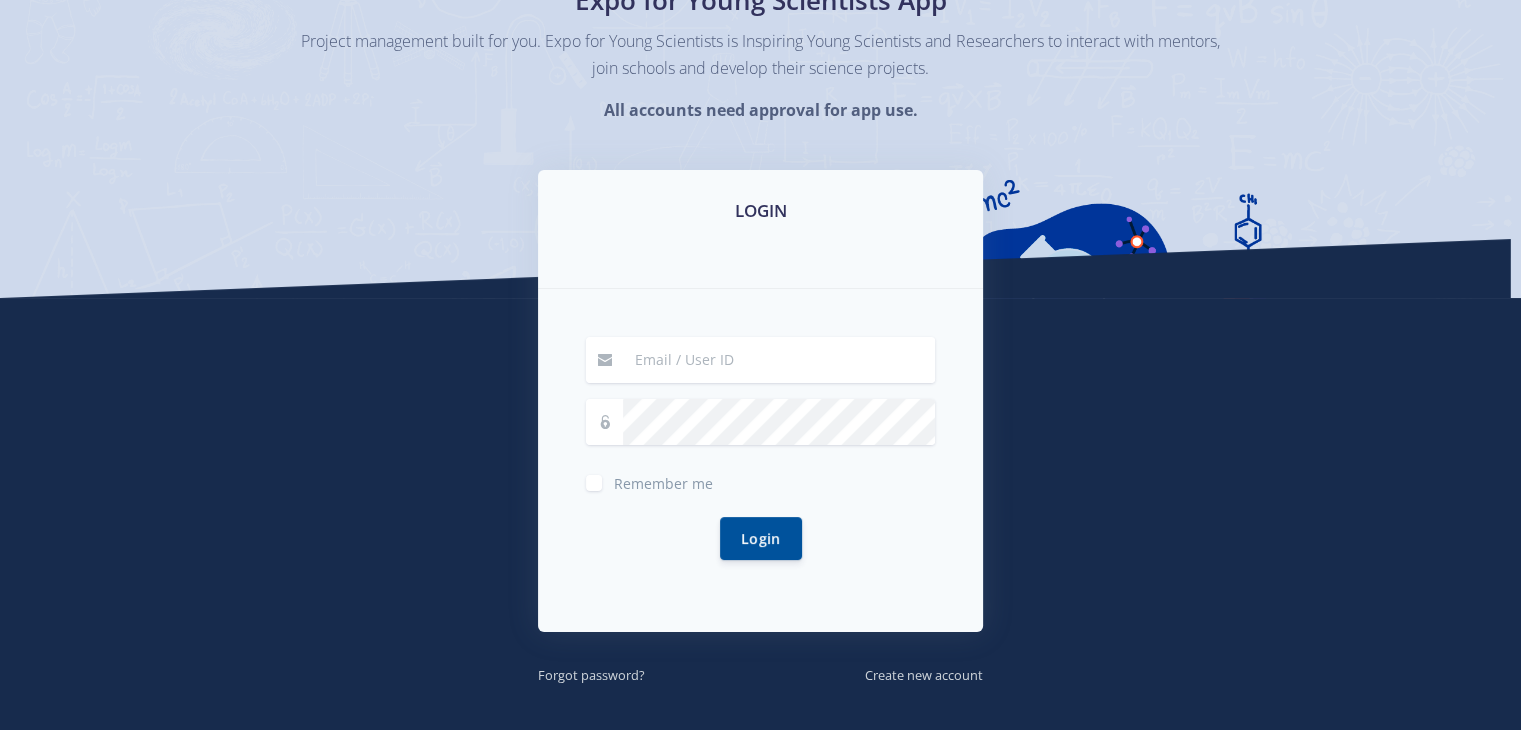 scroll, scrollTop: 308, scrollLeft: 0, axis: vertical 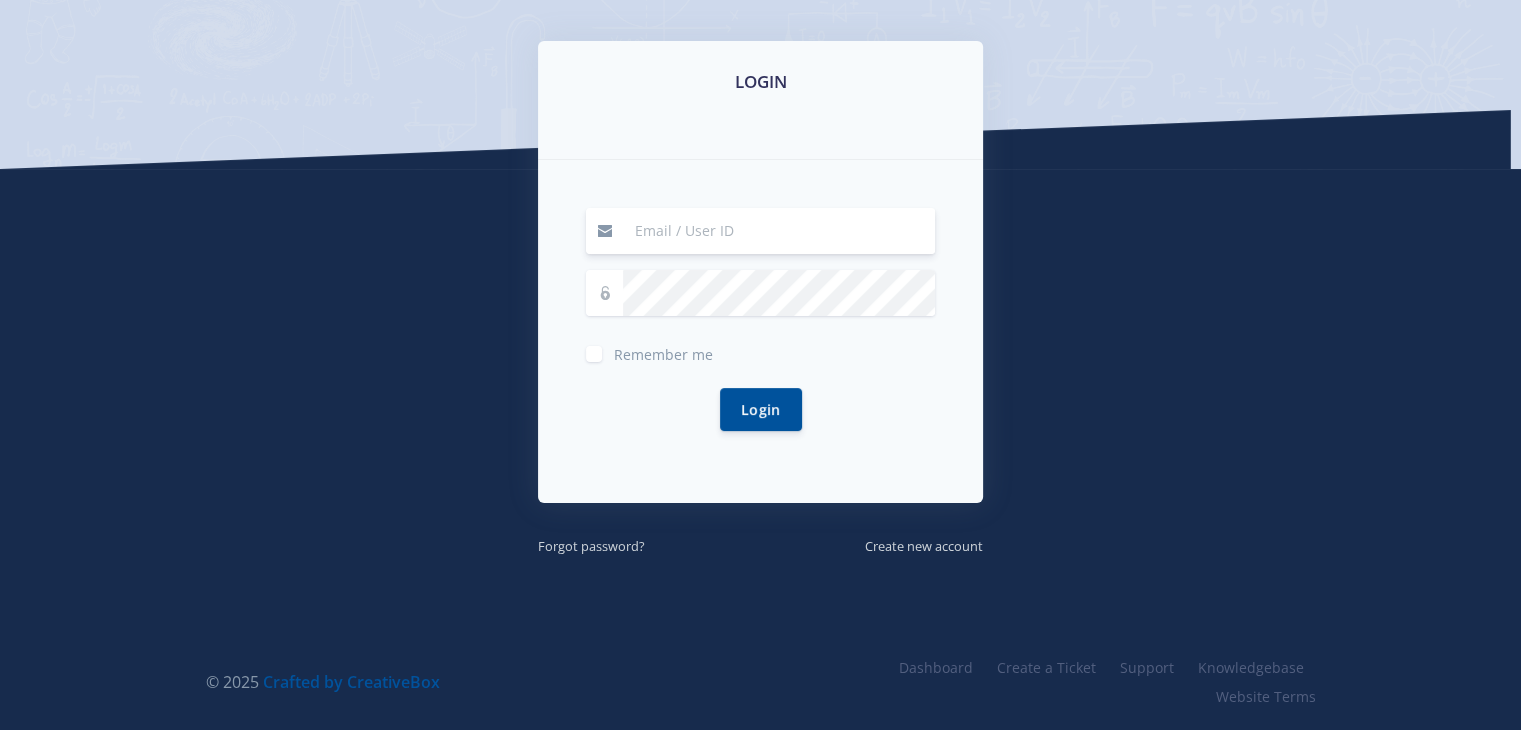 click at bounding box center (779, 231) 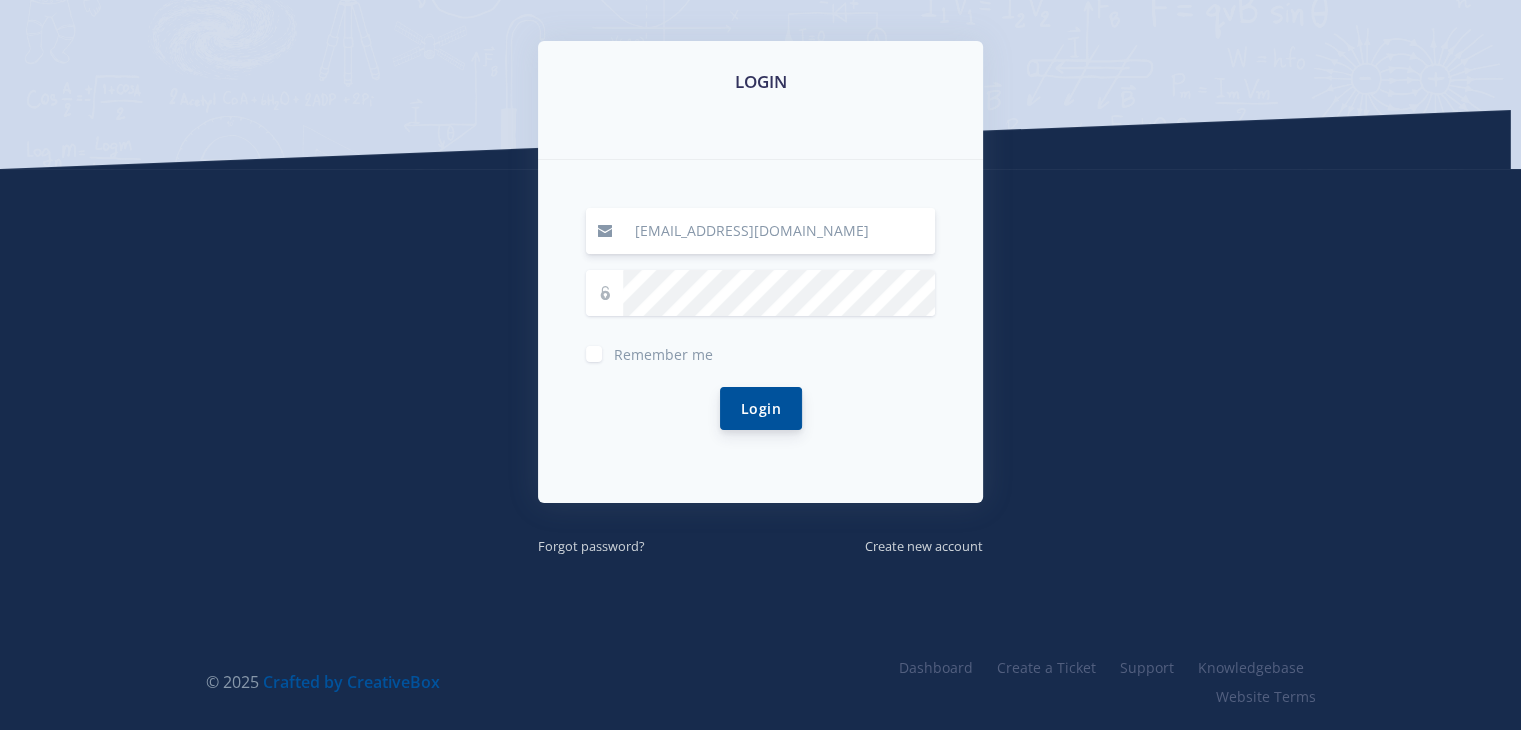 click on "Login" at bounding box center [761, 408] 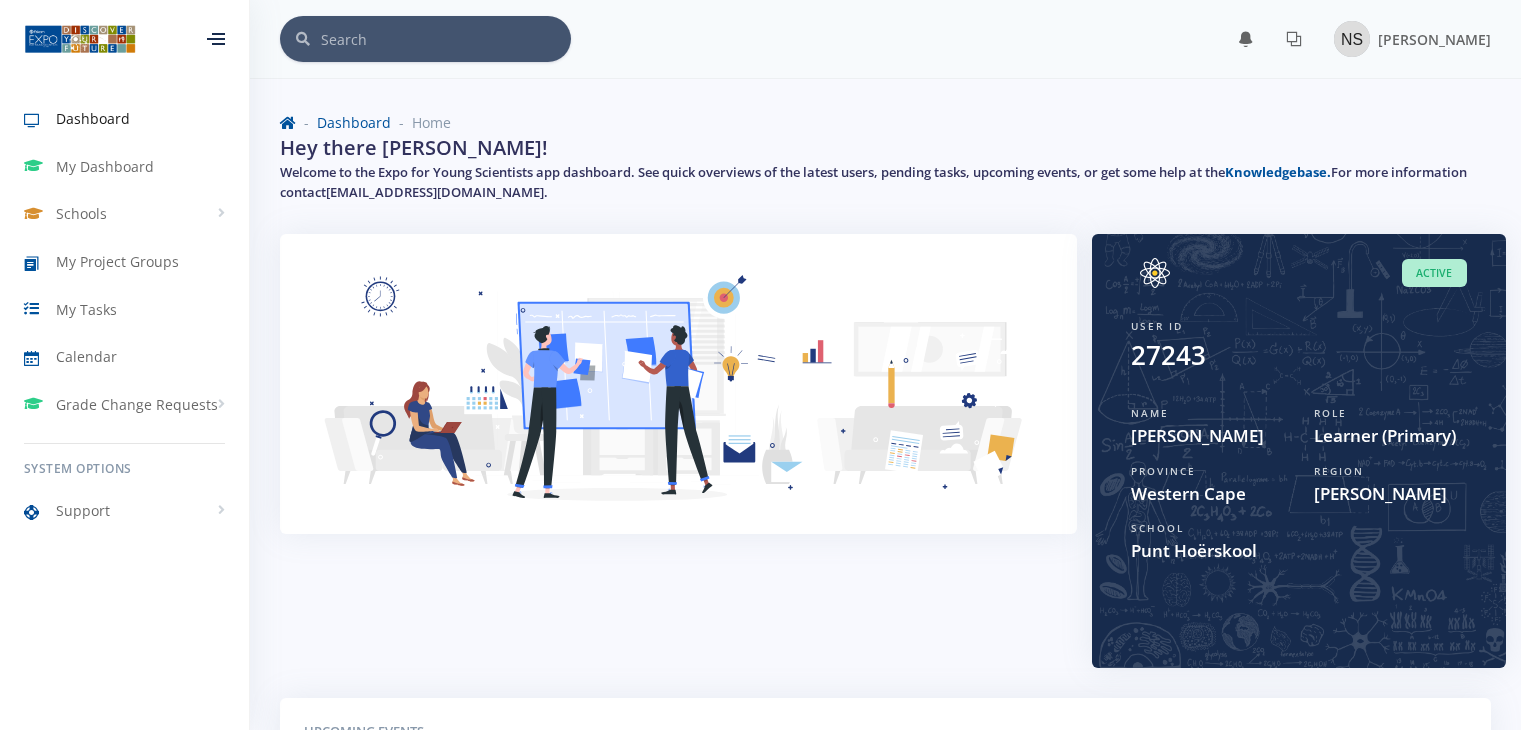 scroll, scrollTop: 0, scrollLeft: 0, axis: both 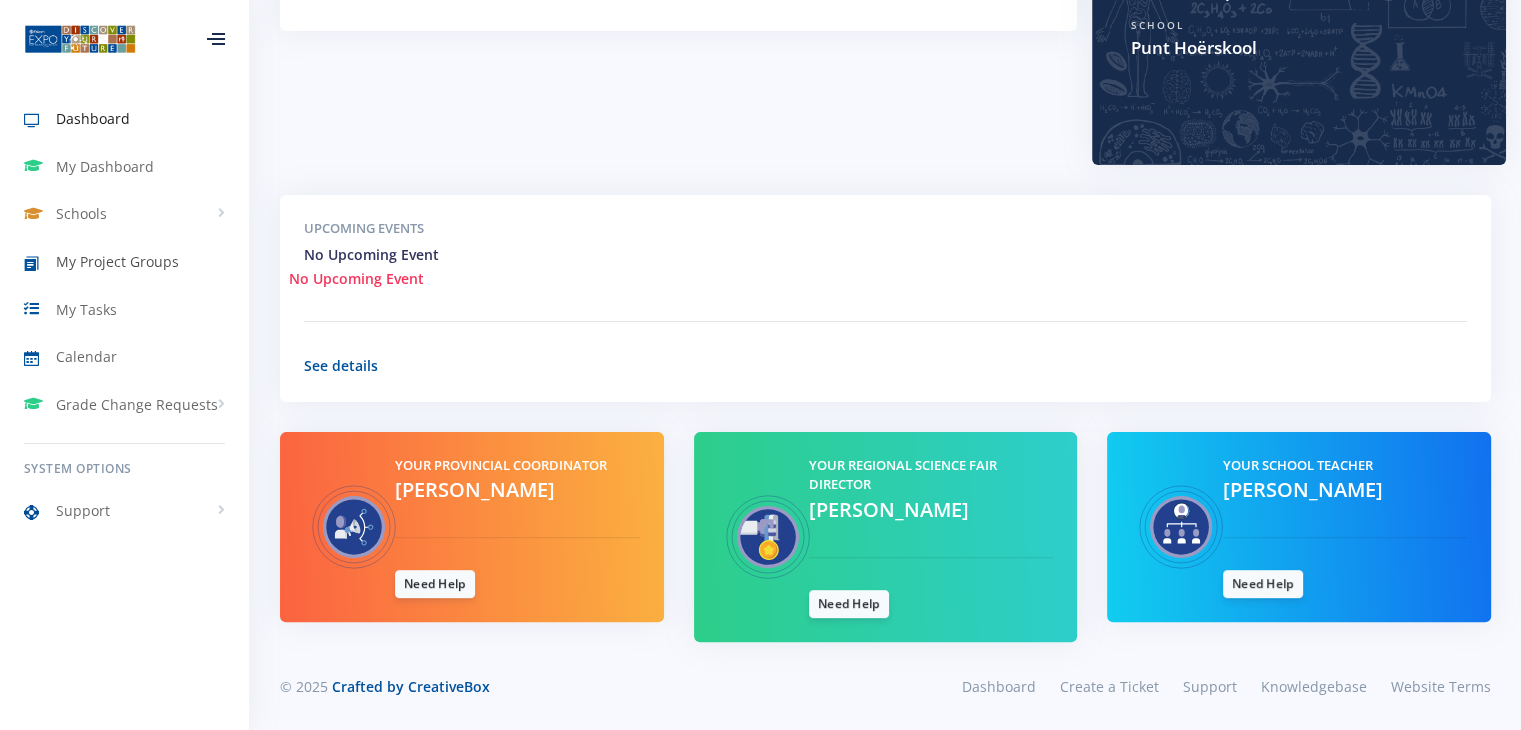 click on "My Project Groups" at bounding box center (117, 261) 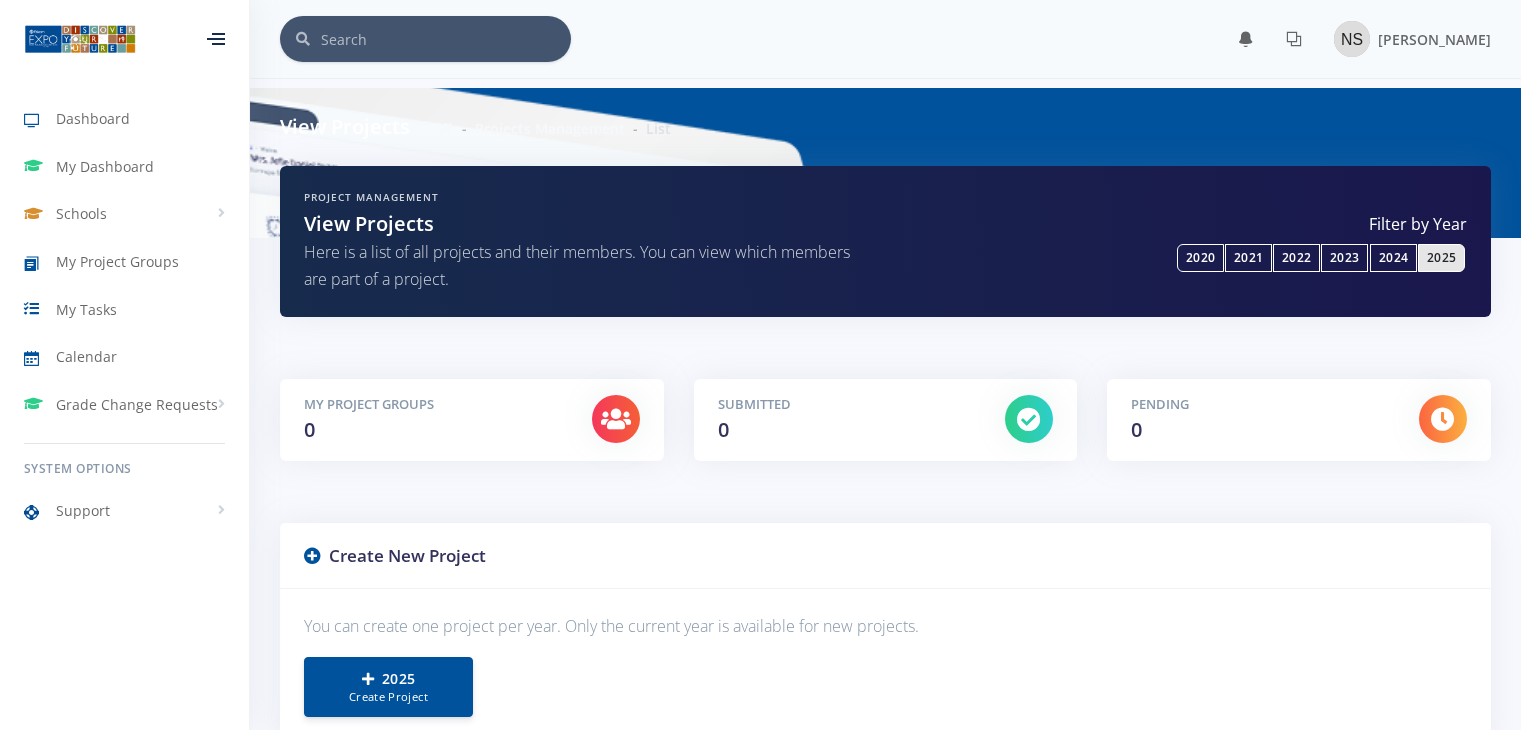 scroll, scrollTop: 0, scrollLeft: 0, axis: both 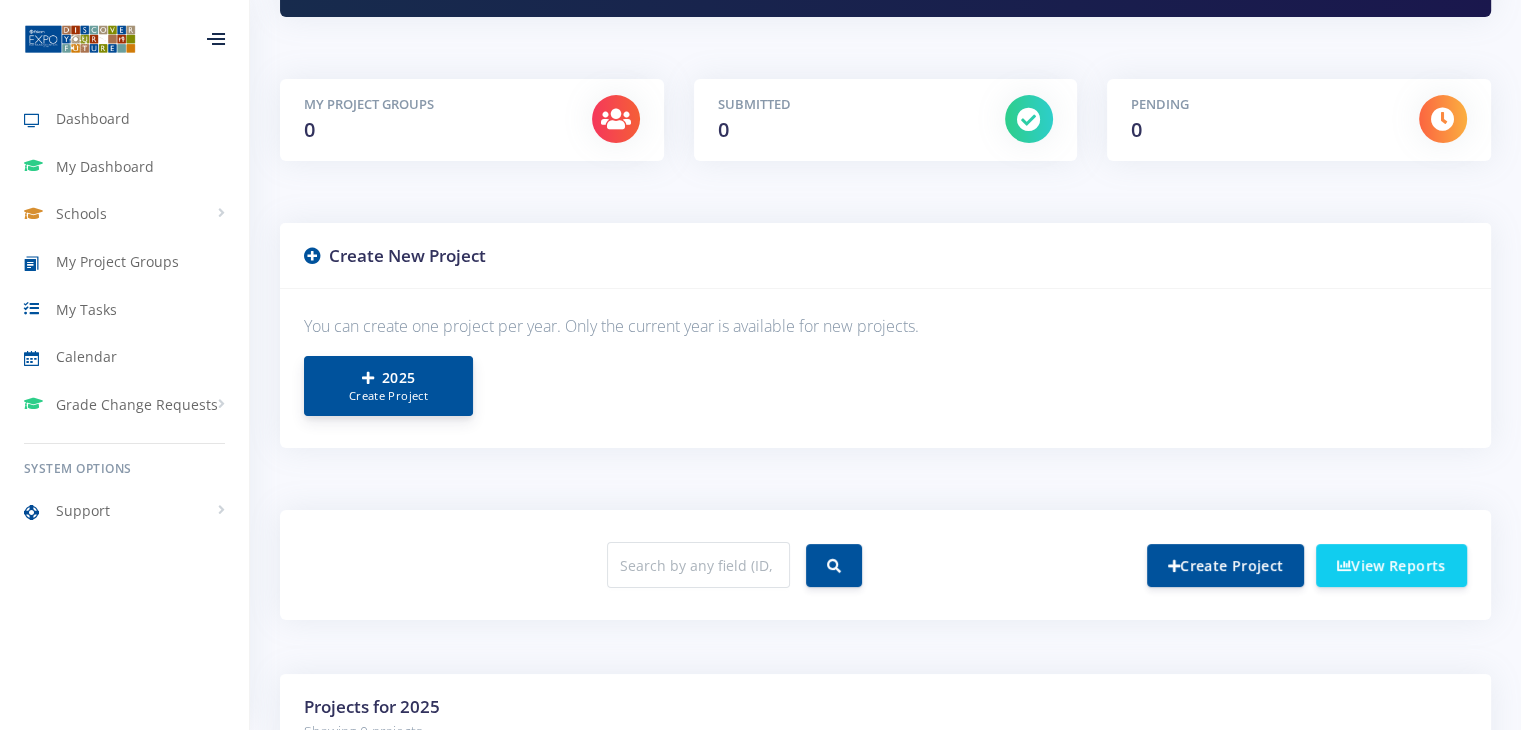 click on "Create Project" at bounding box center [388, 396] 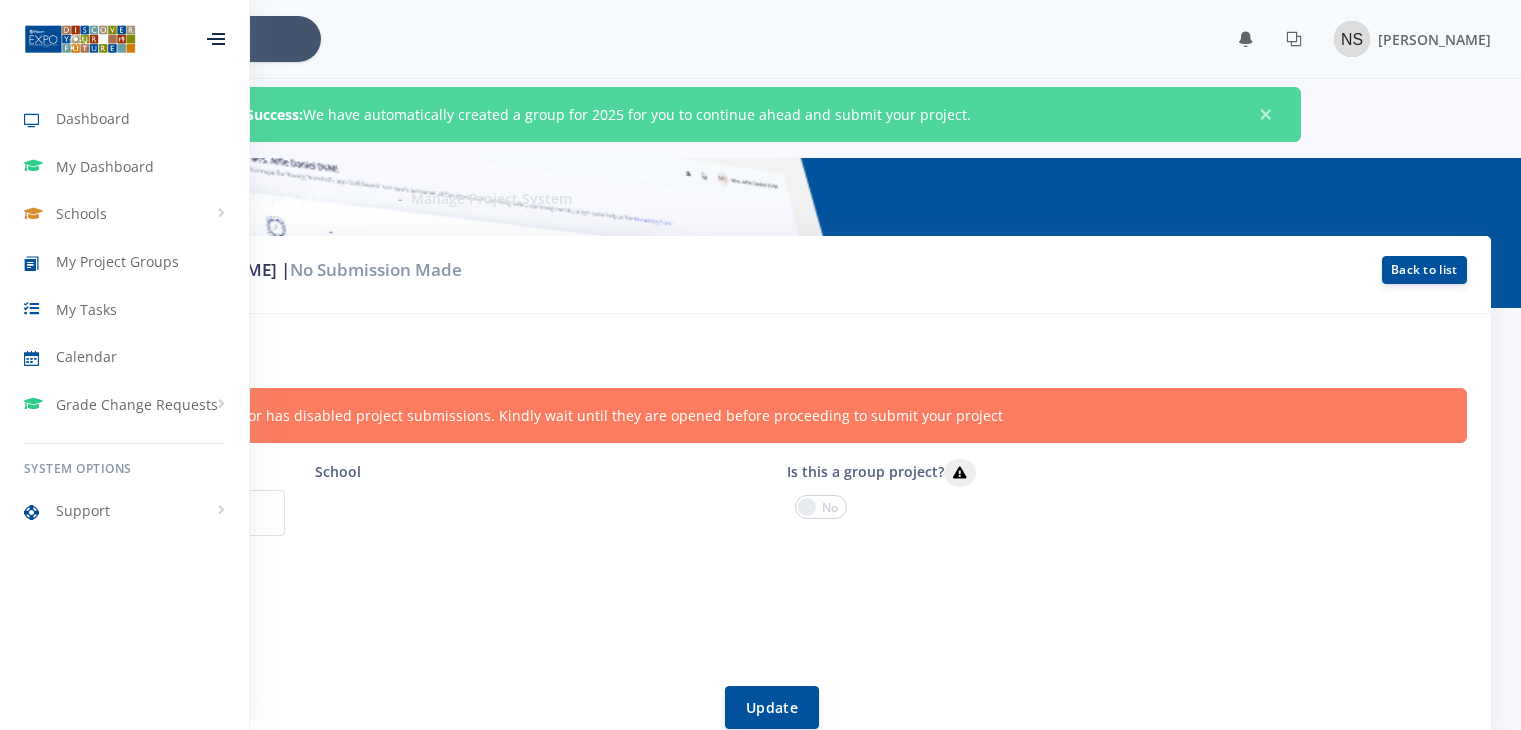 scroll, scrollTop: 0, scrollLeft: 0, axis: both 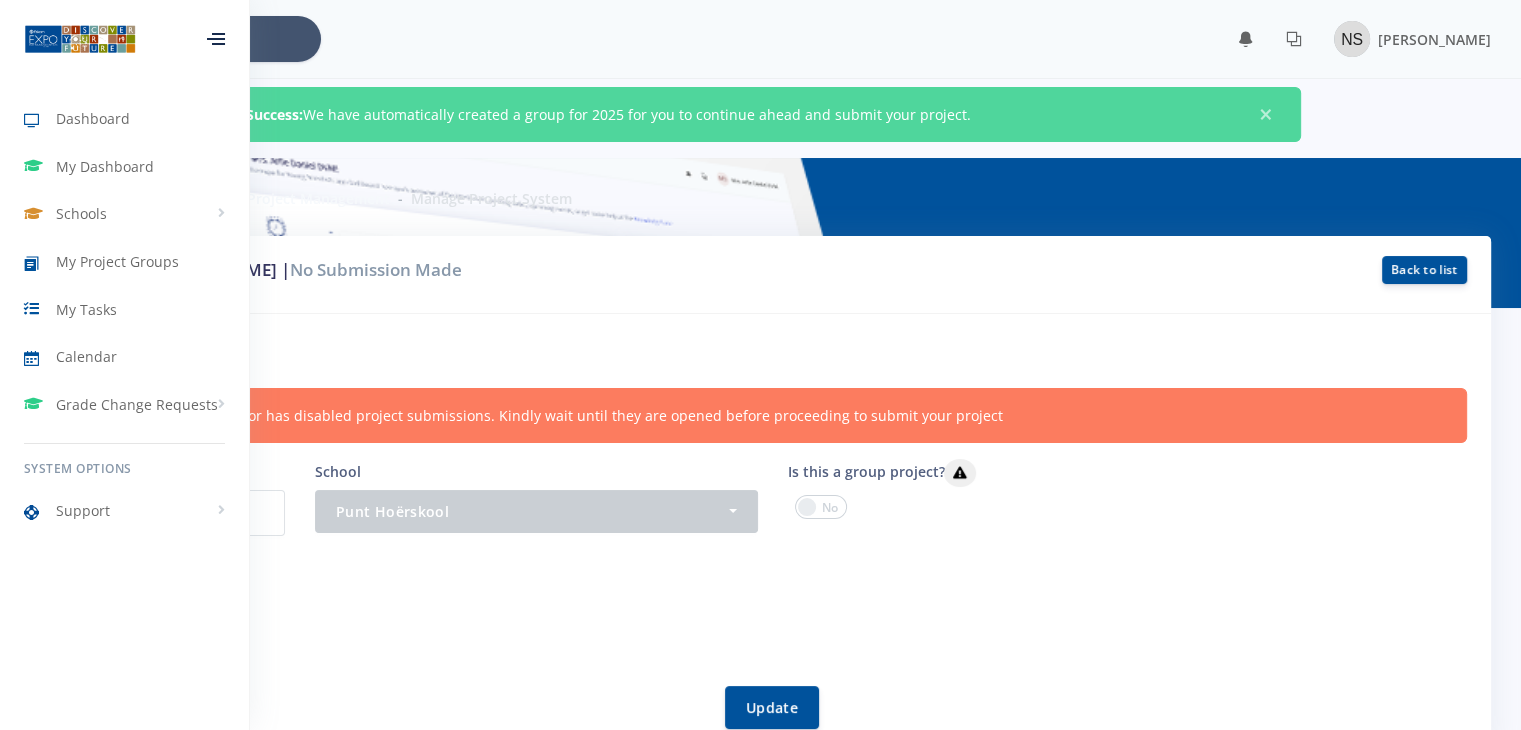 click at bounding box center [216, 39] 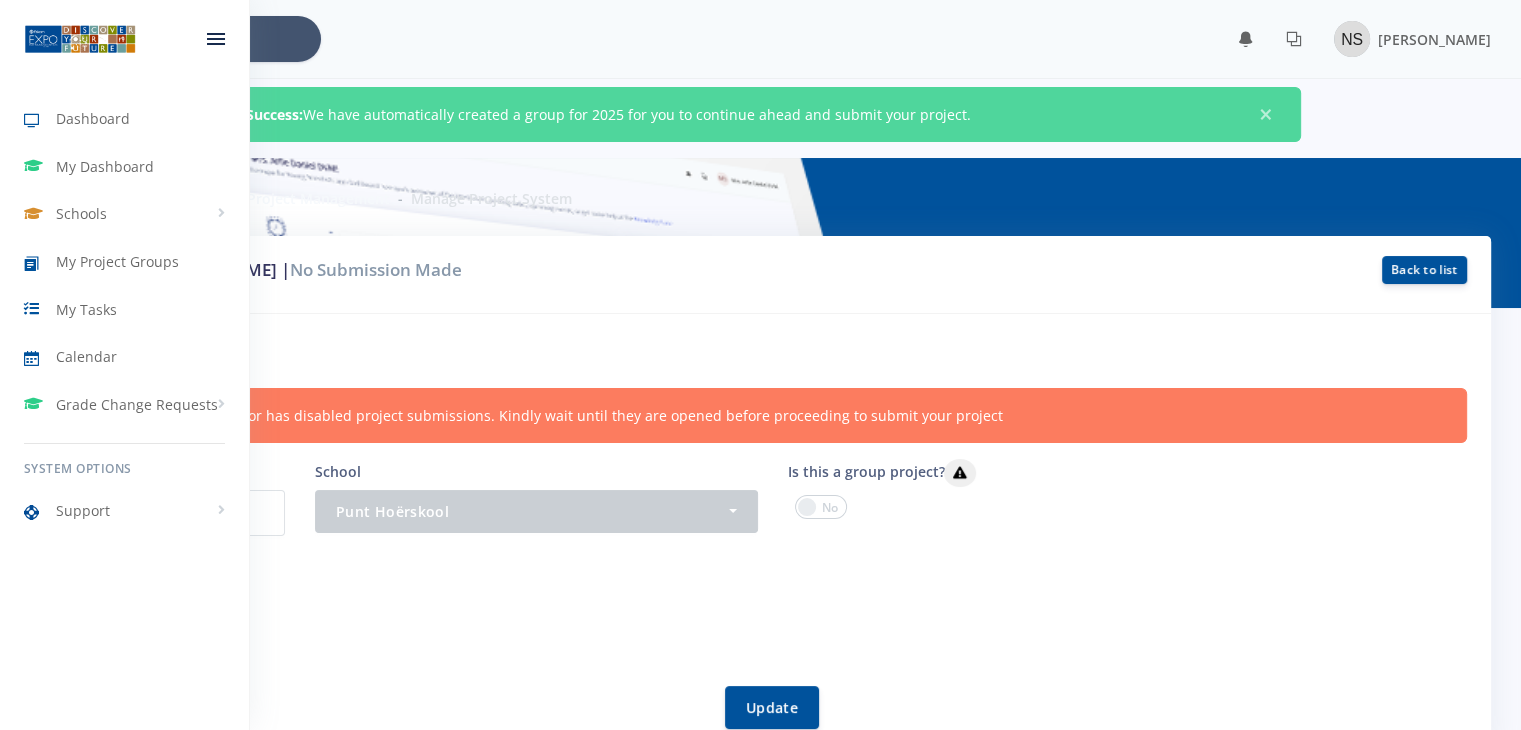 click at bounding box center (216, 39) 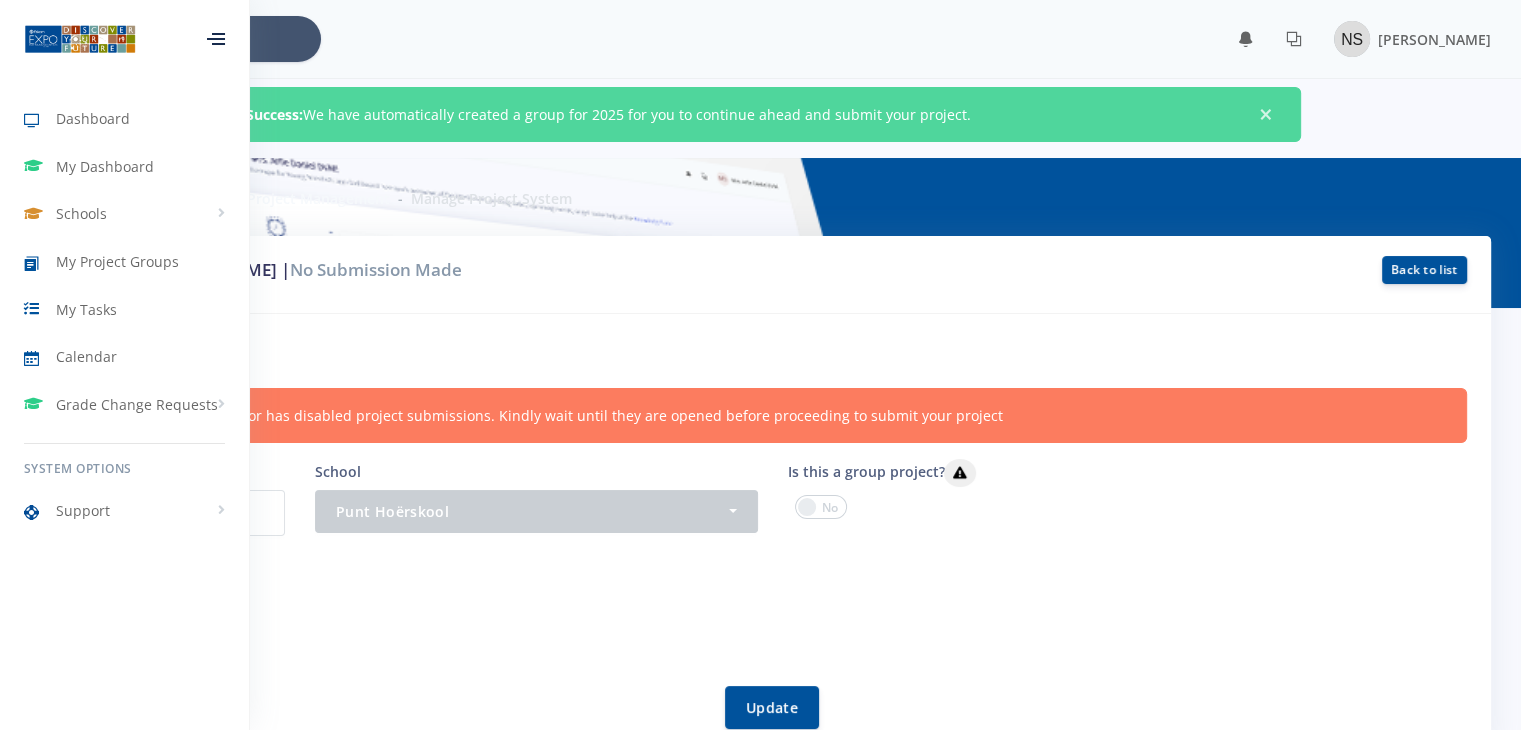 click on "×" at bounding box center [1266, 115] 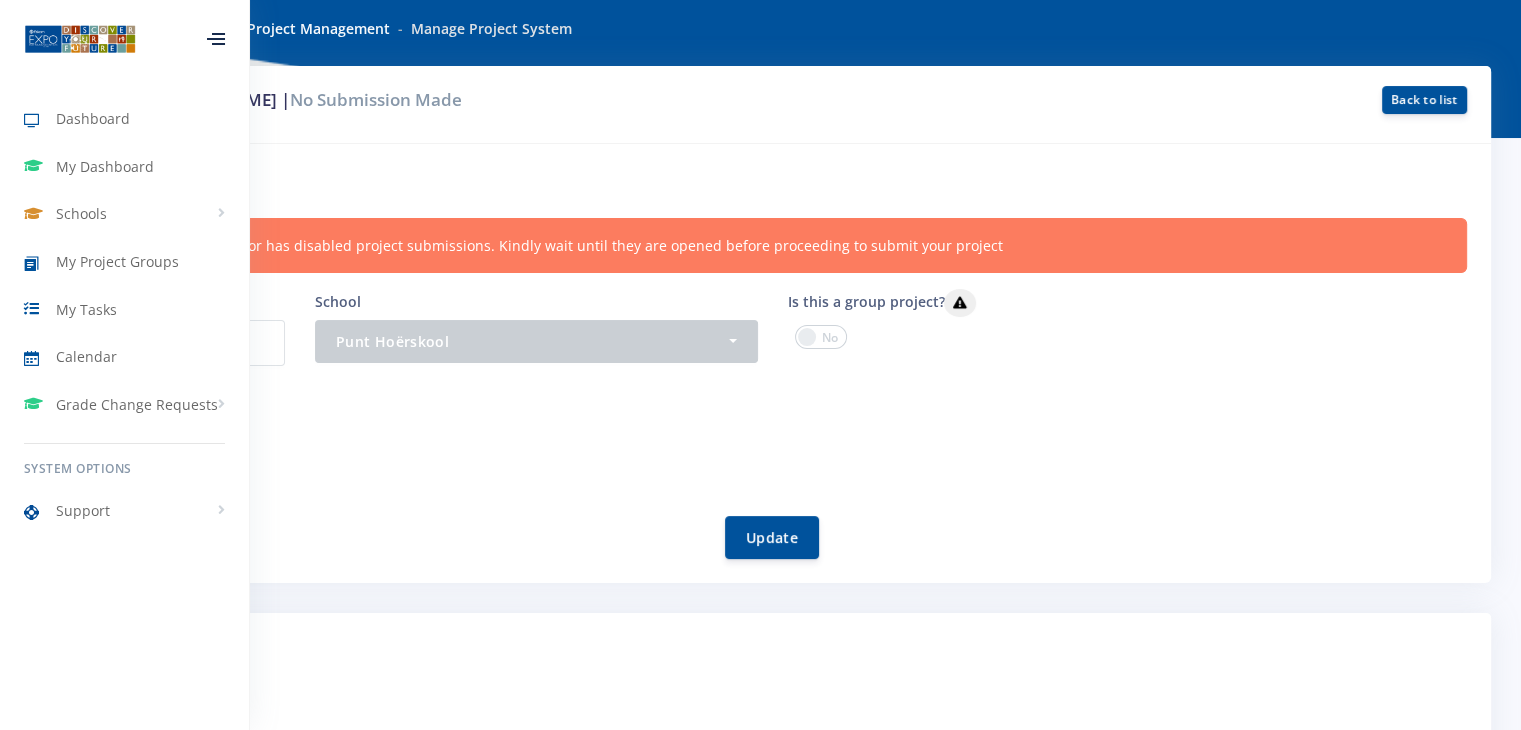 scroll, scrollTop: 300, scrollLeft: 0, axis: vertical 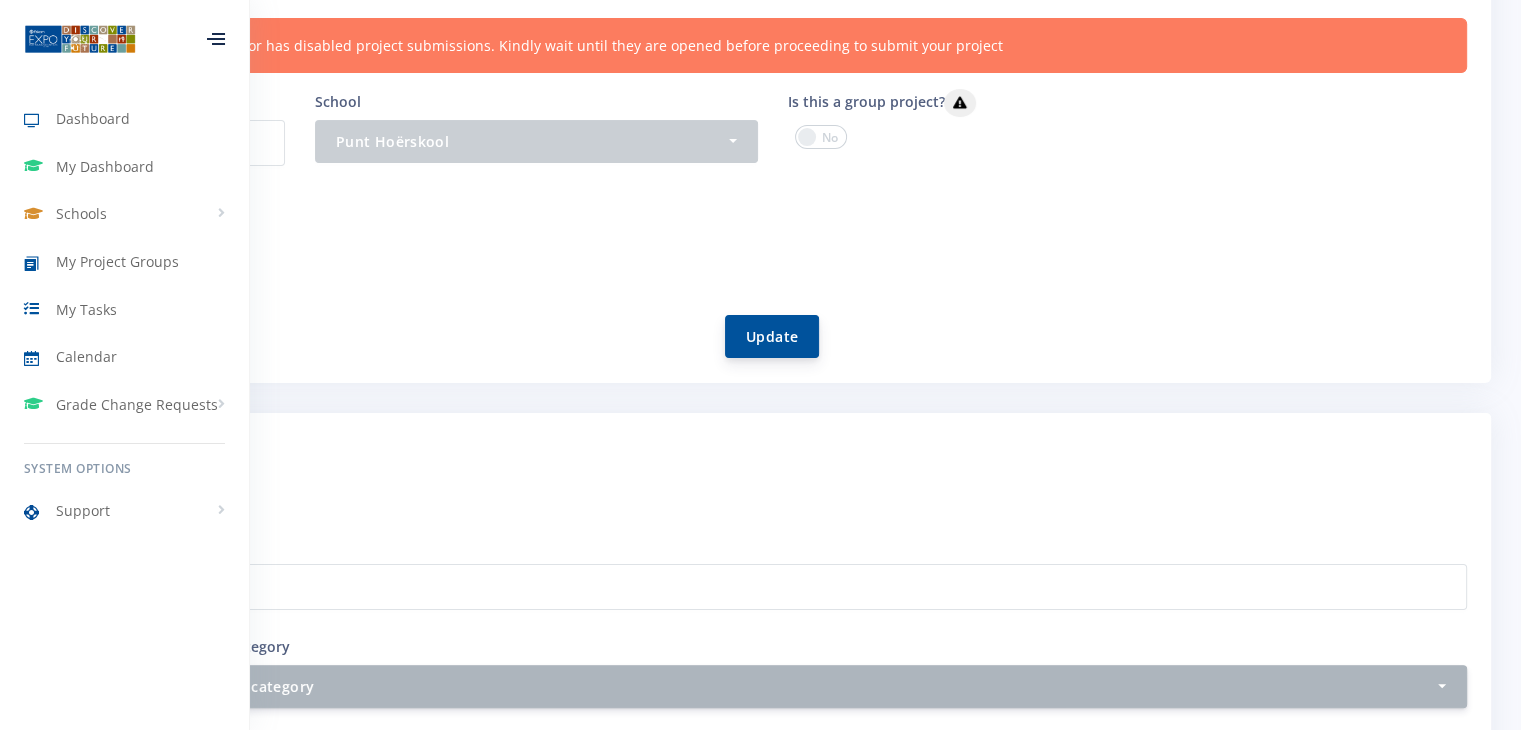 click on "Update" at bounding box center [772, 336] 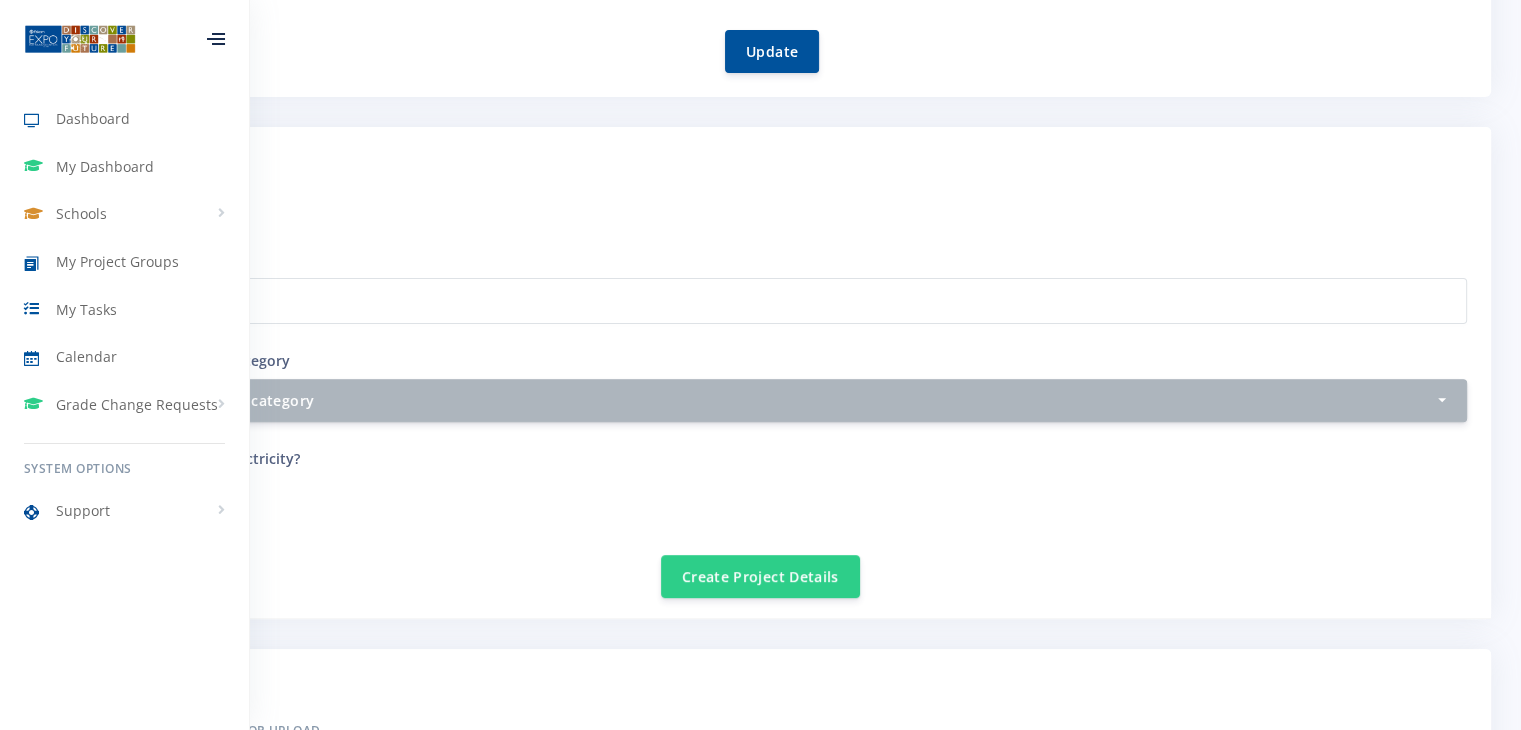 scroll, scrollTop: 600, scrollLeft: 0, axis: vertical 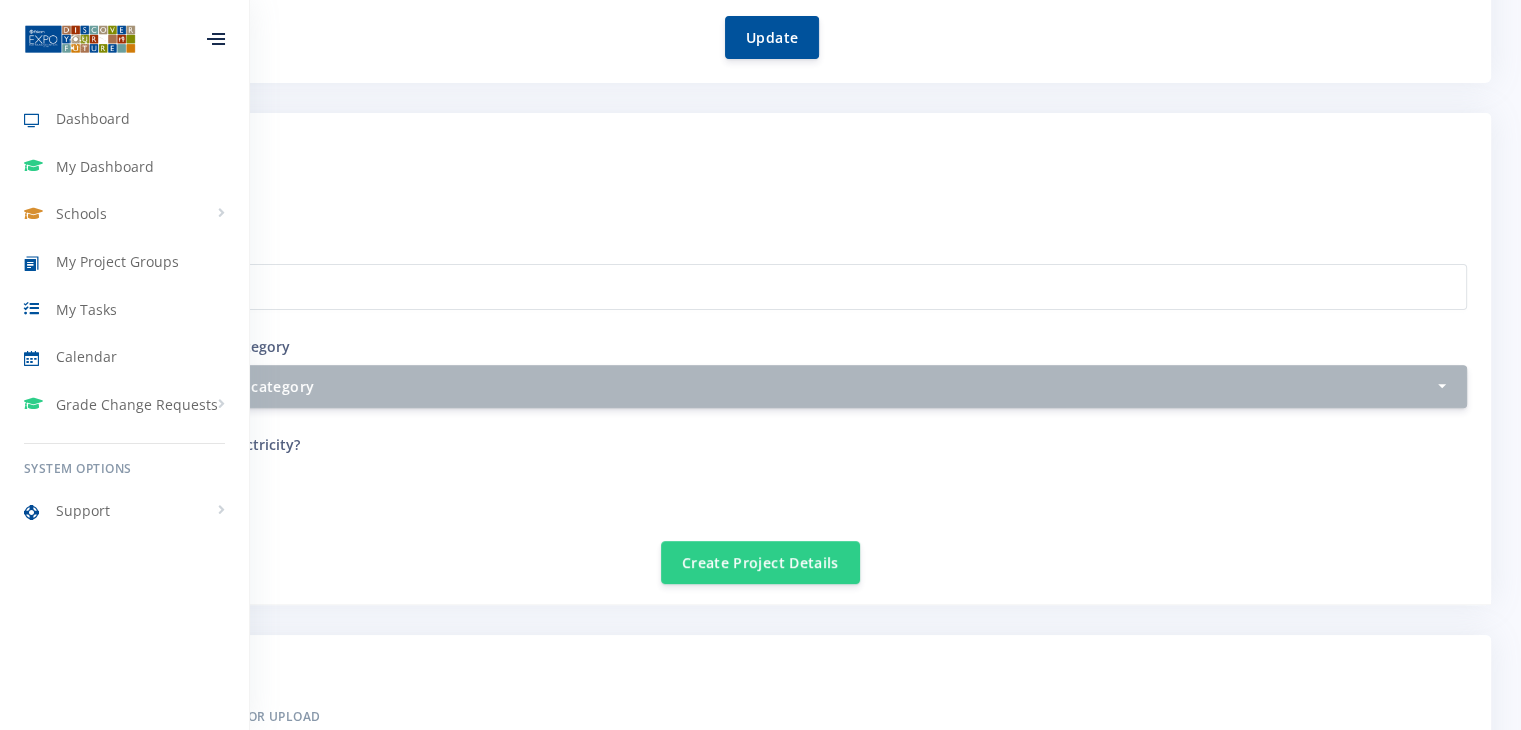 drag, startPoint x: 1451, startPoint y: 206, endPoint x: 1480, endPoint y: 202, distance: 29.274563 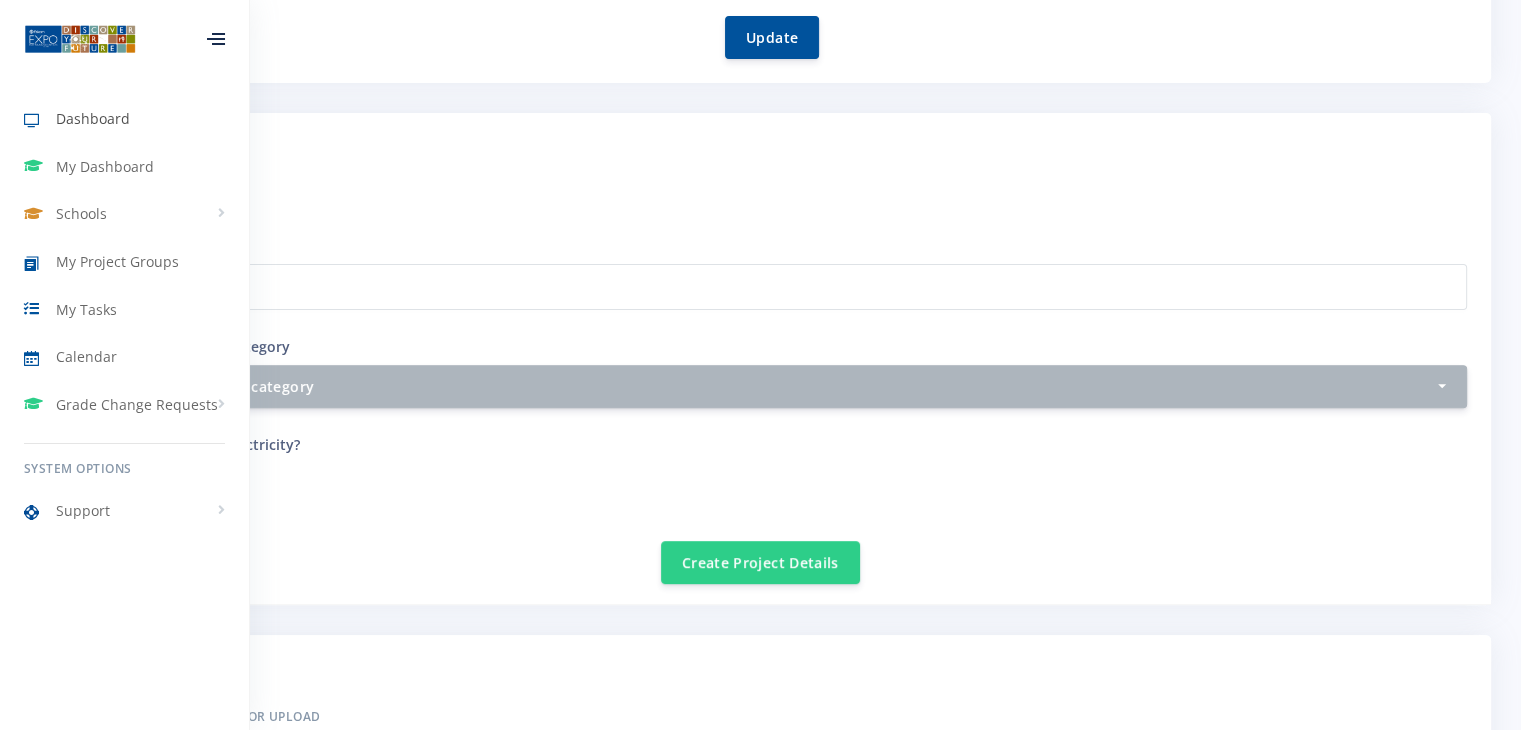 click on "Dashboard" at bounding box center (93, 118) 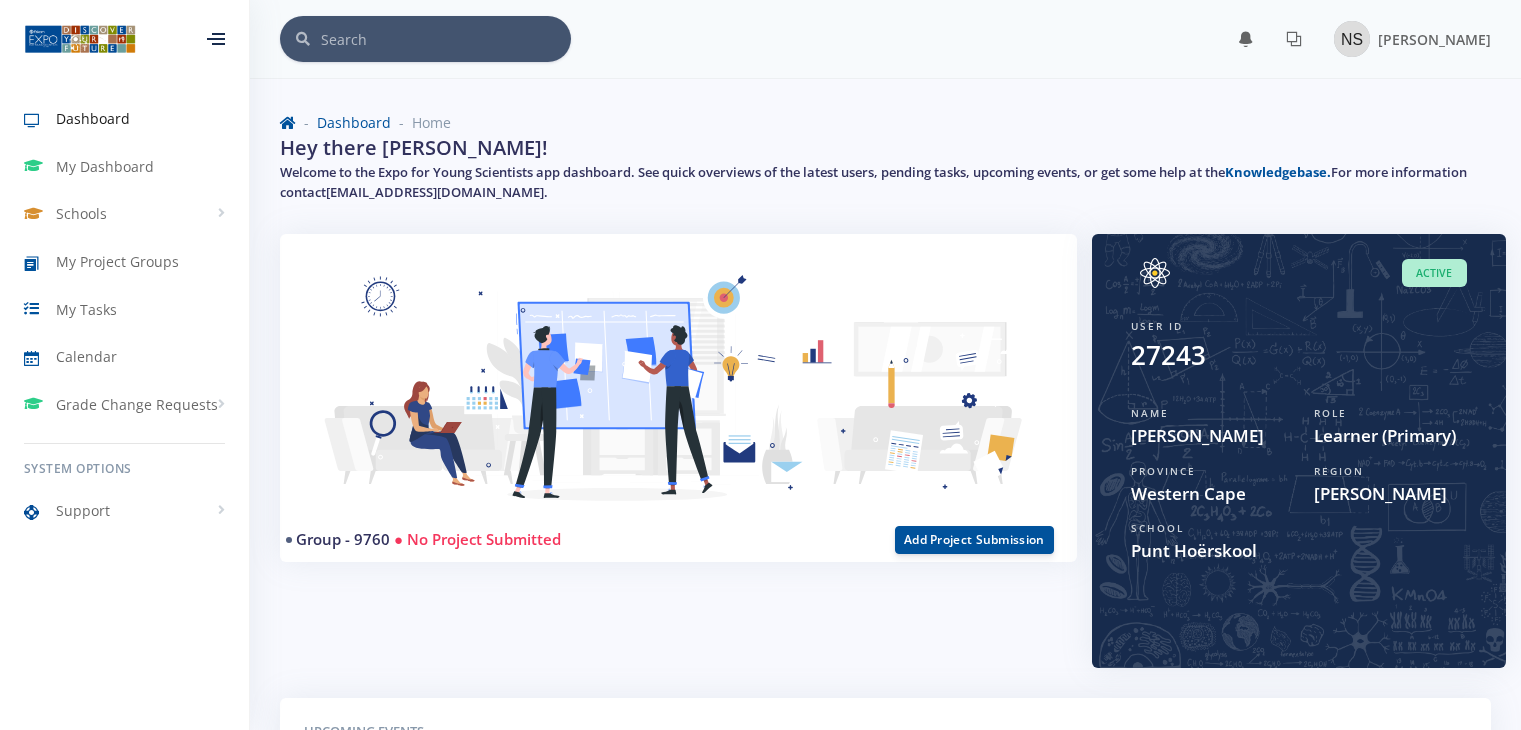 scroll, scrollTop: 0, scrollLeft: 0, axis: both 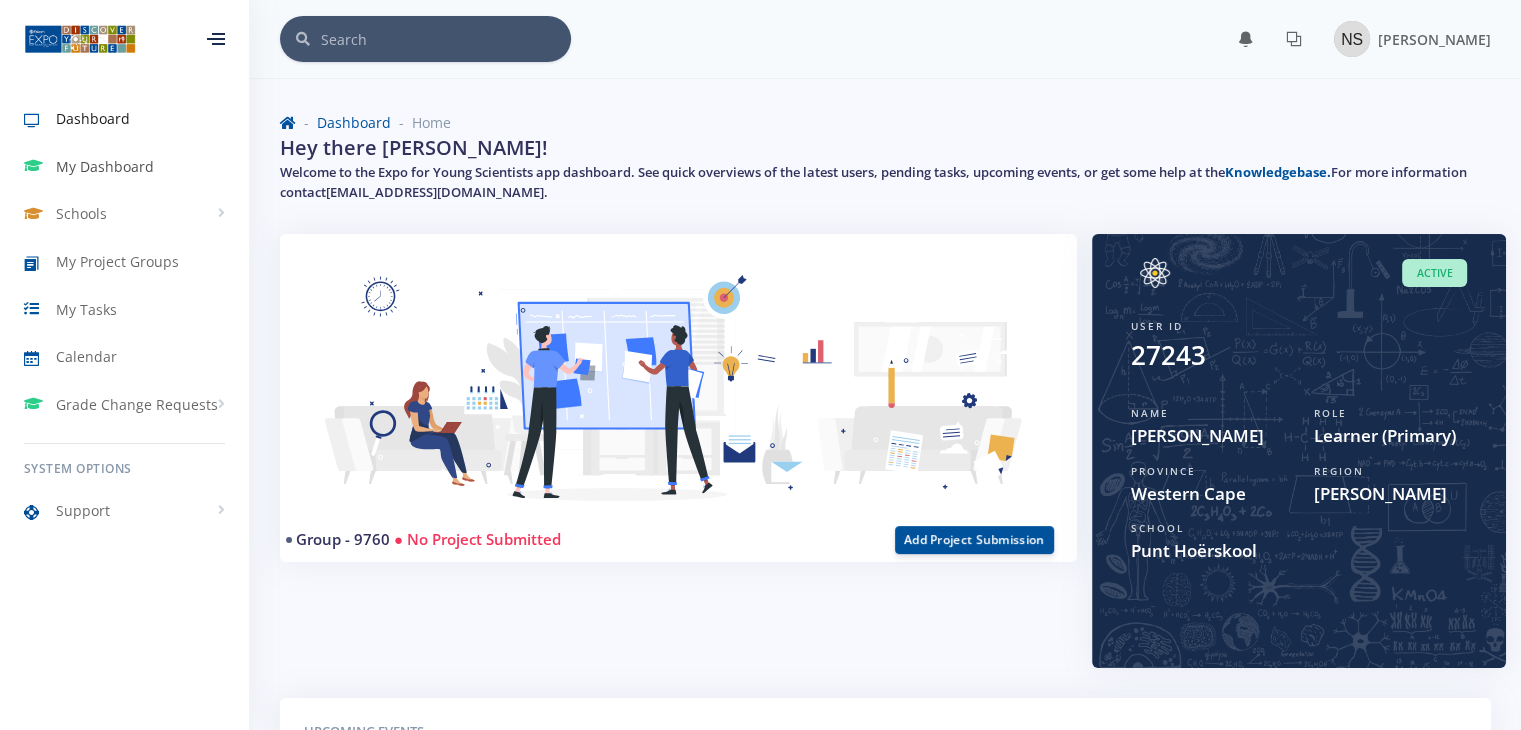 click on "My Dashboard" at bounding box center (105, 166) 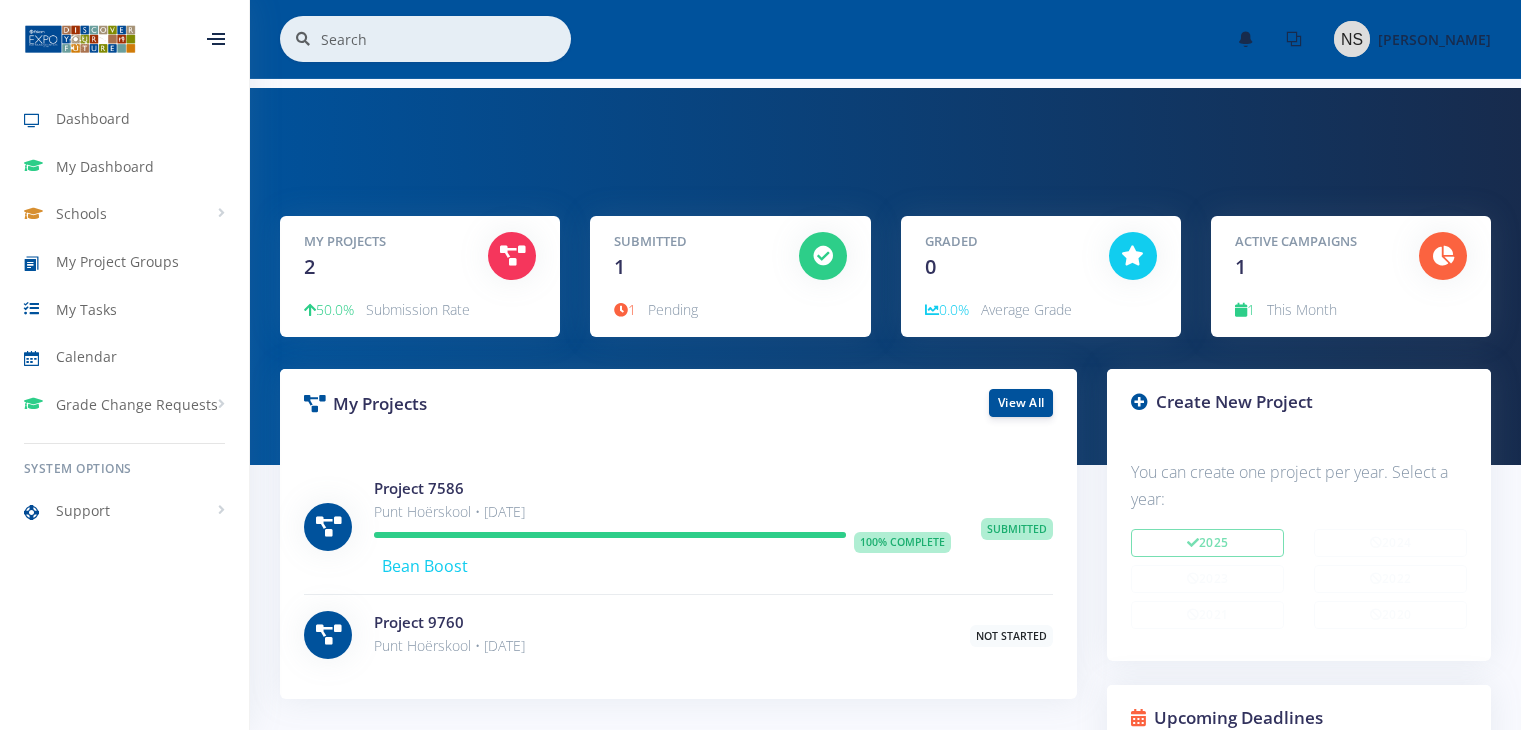 scroll, scrollTop: 0, scrollLeft: 0, axis: both 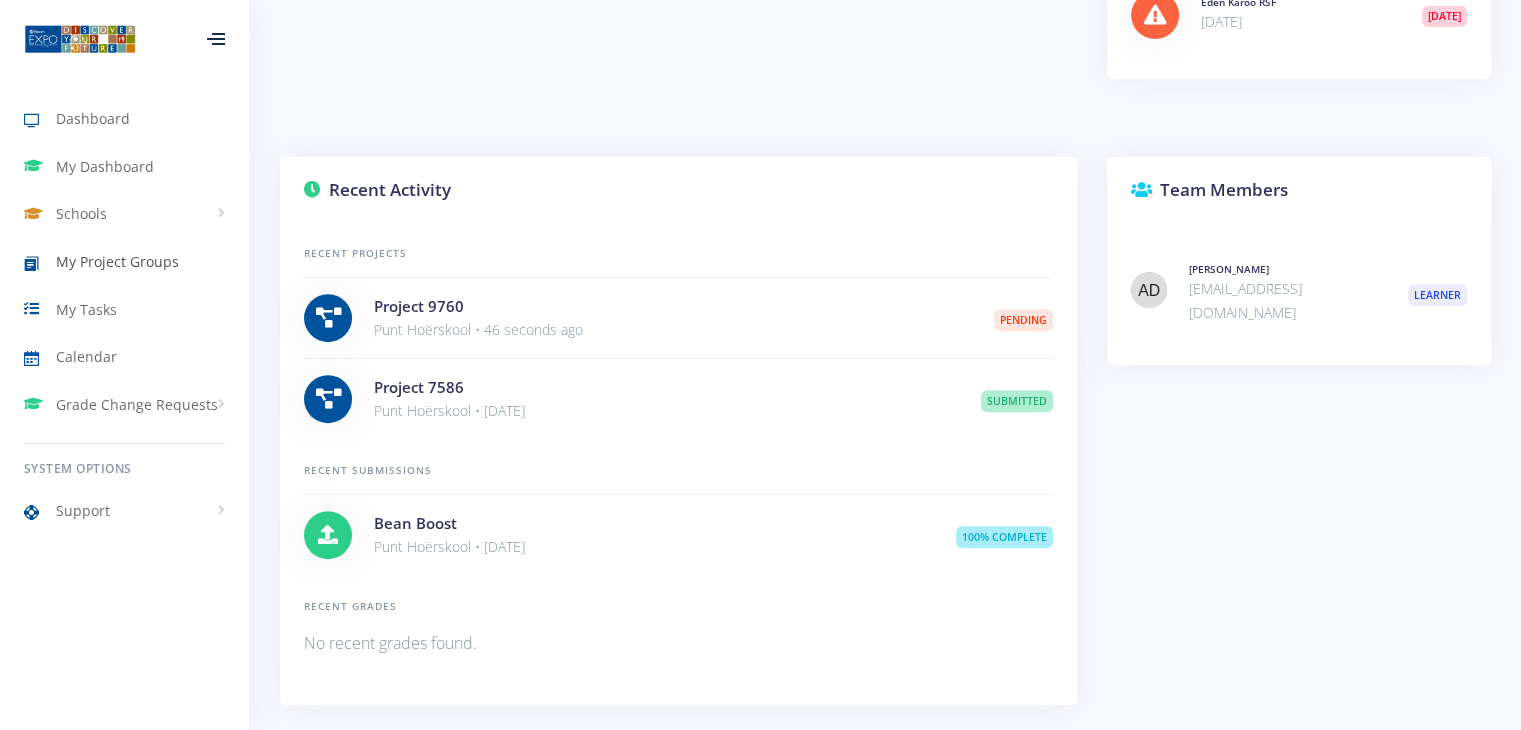 click on "My Project Groups" at bounding box center [117, 261] 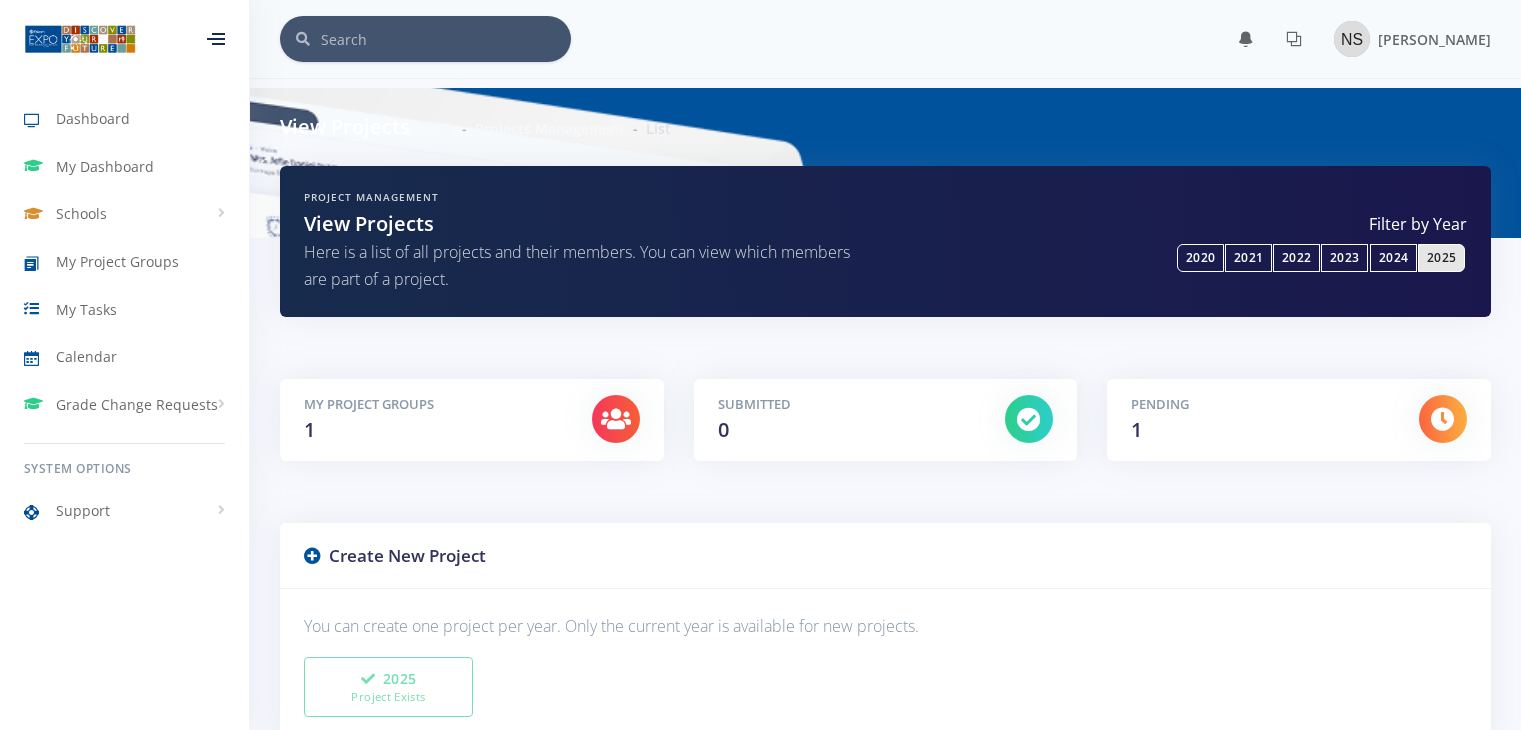 scroll, scrollTop: 0, scrollLeft: 0, axis: both 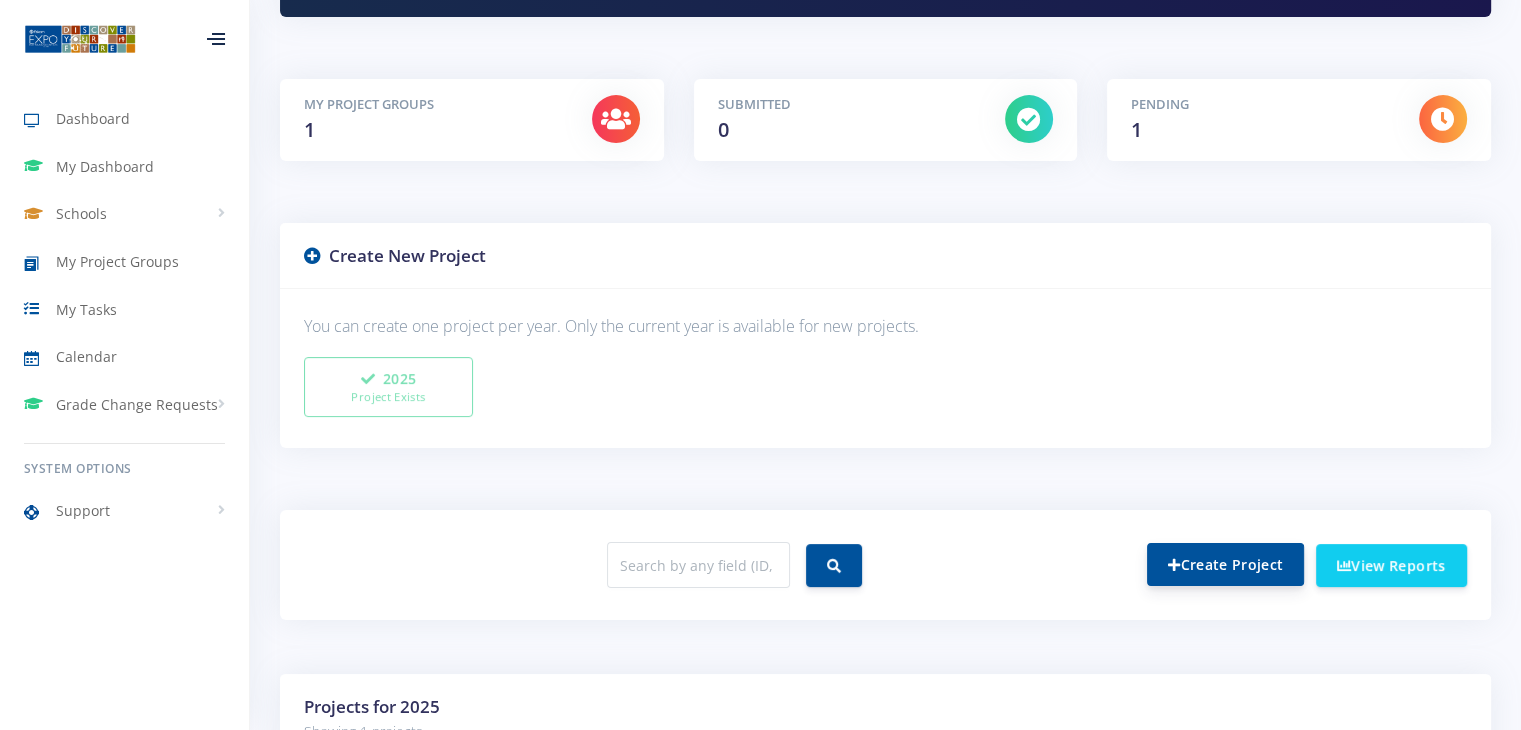 click on "Create Project" at bounding box center (1225, 564) 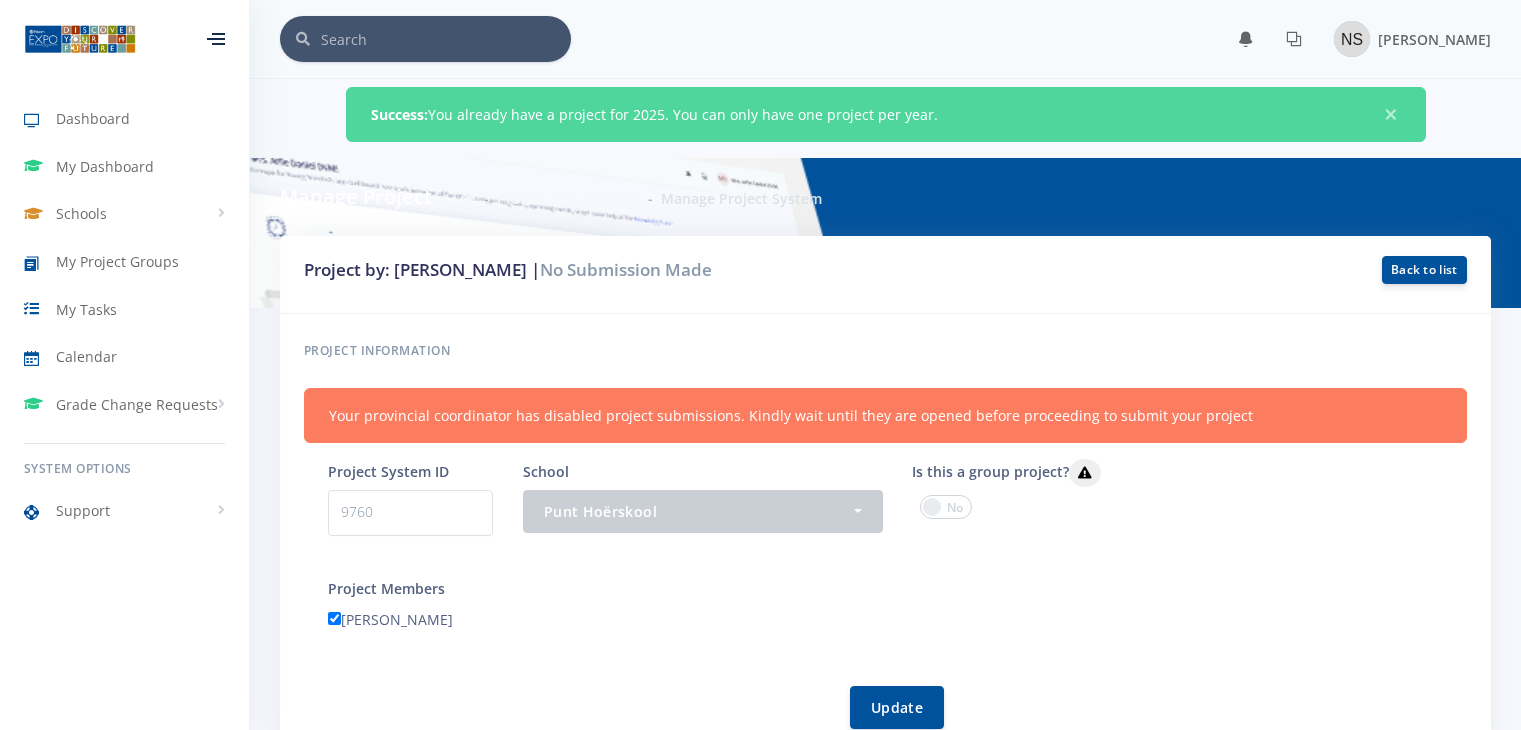 scroll, scrollTop: 0, scrollLeft: 0, axis: both 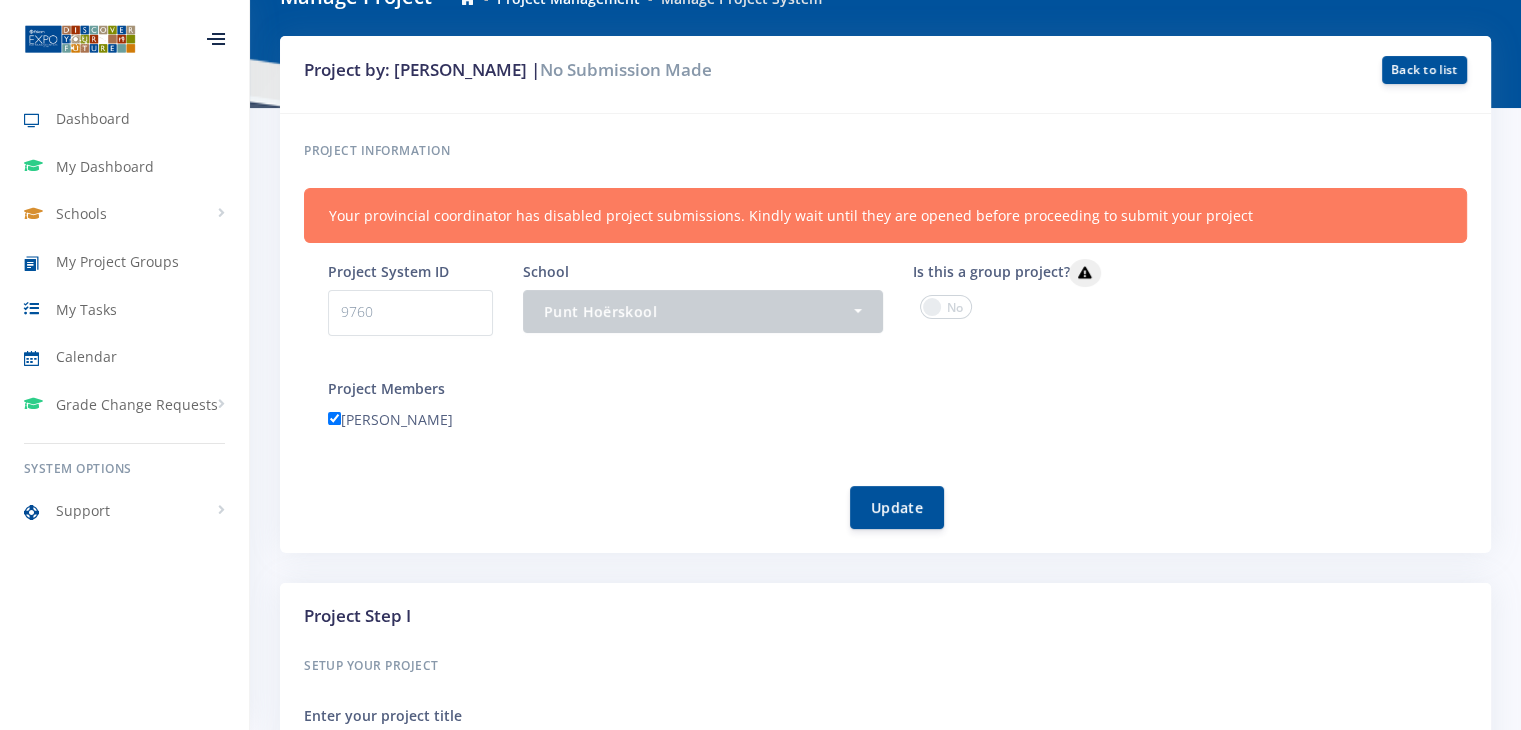 click on "9760" at bounding box center [410, 313] 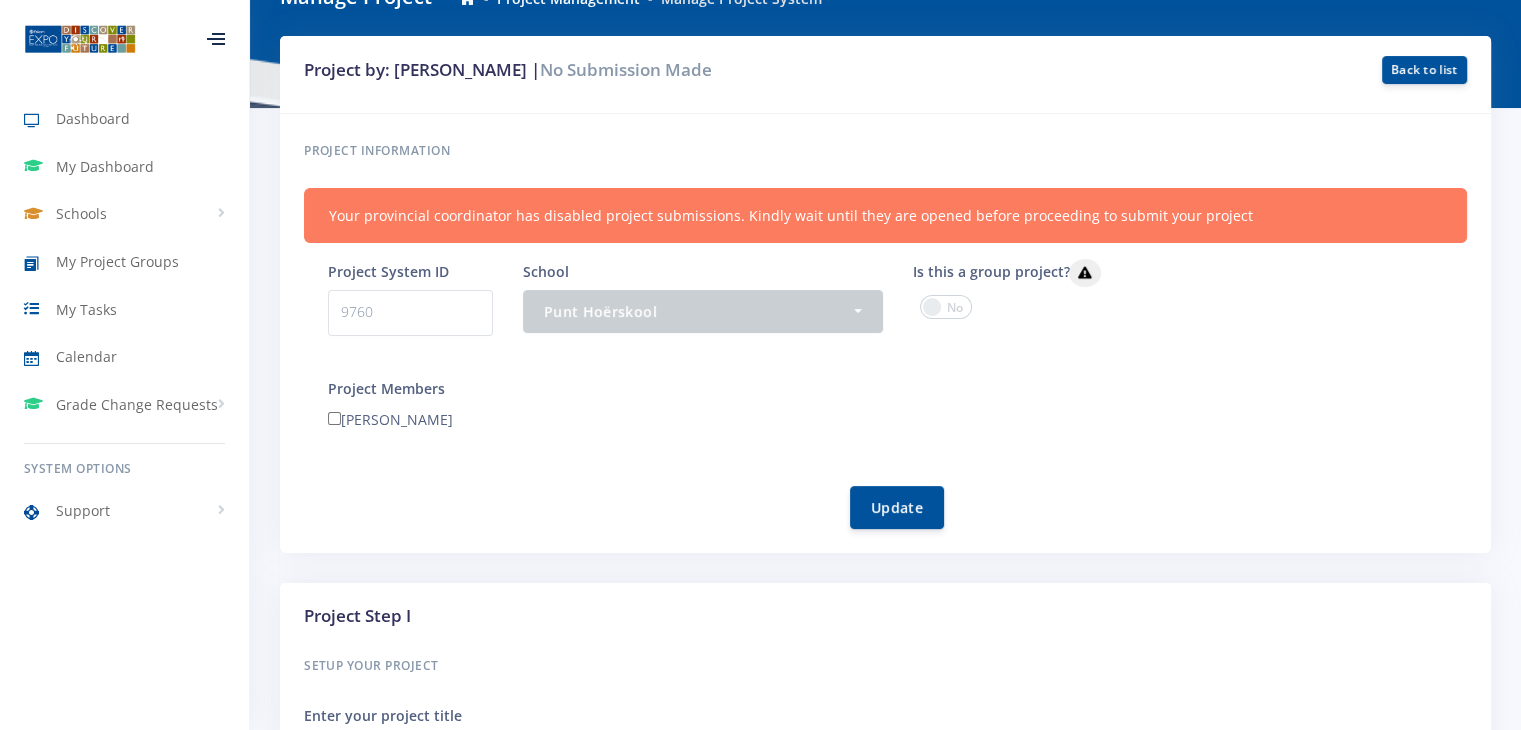 click on "[PERSON_NAME]" at bounding box center [334, 418] 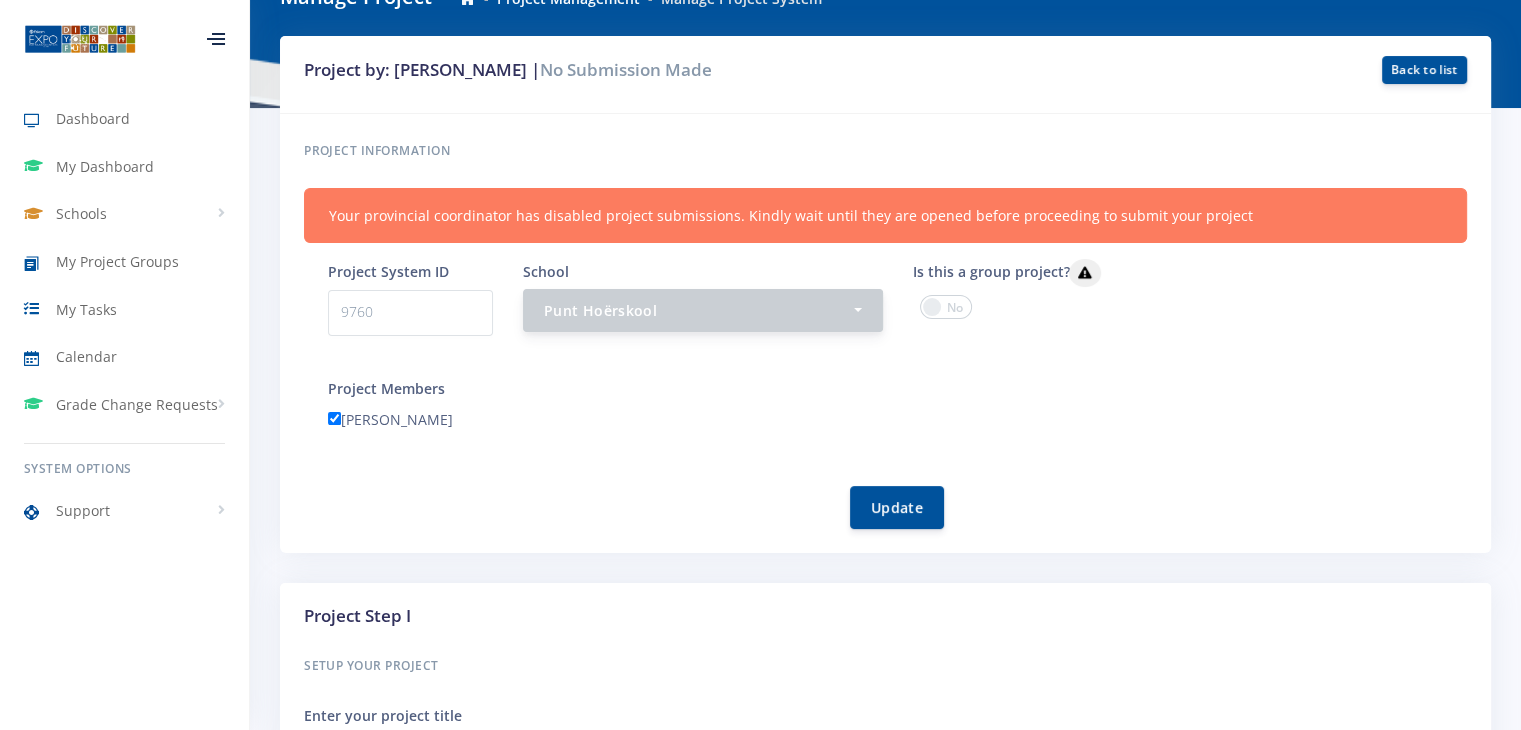 click on "Punt Hoërskool" at bounding box center (703, 310) 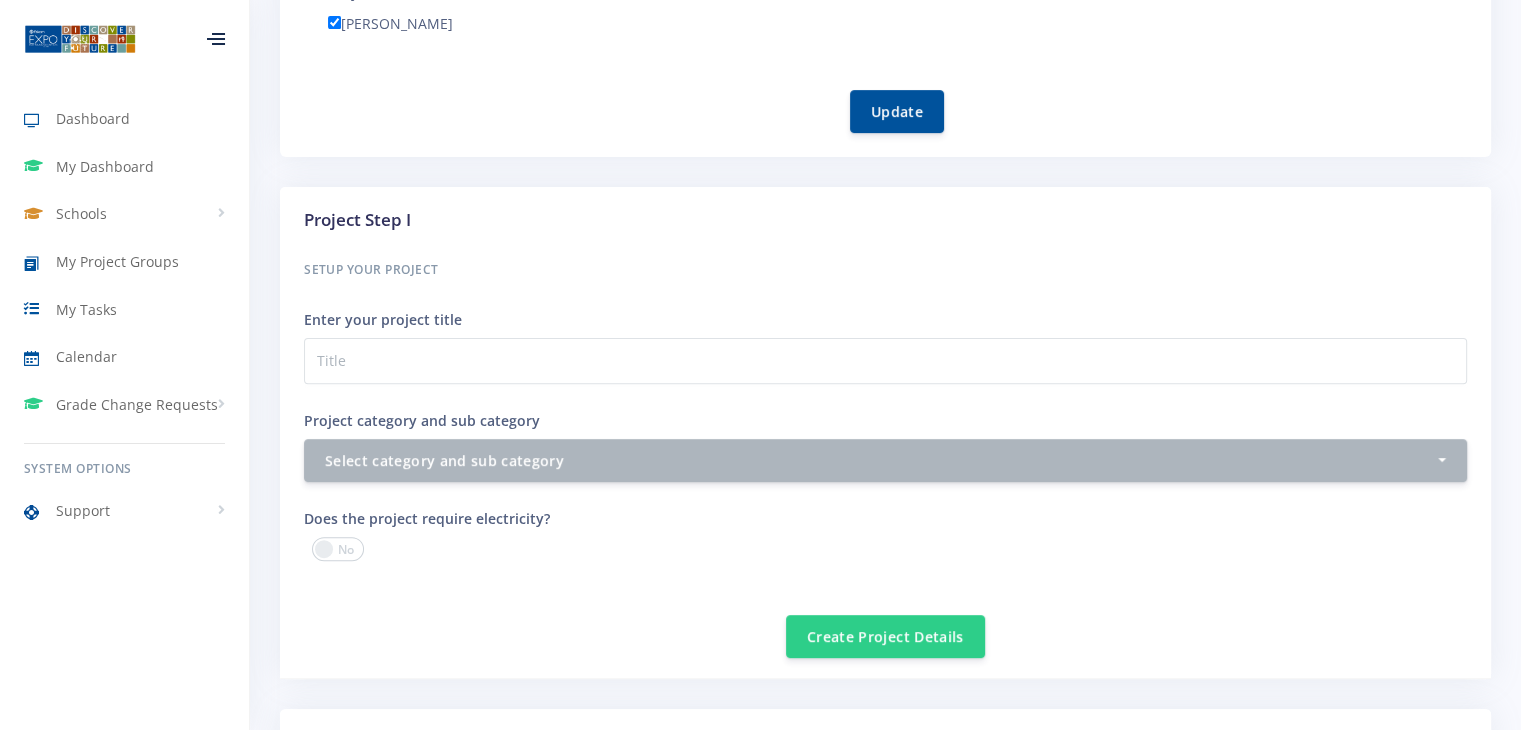 scroll, scrollTop: 600, scrollLeft: 0, axis: vertical 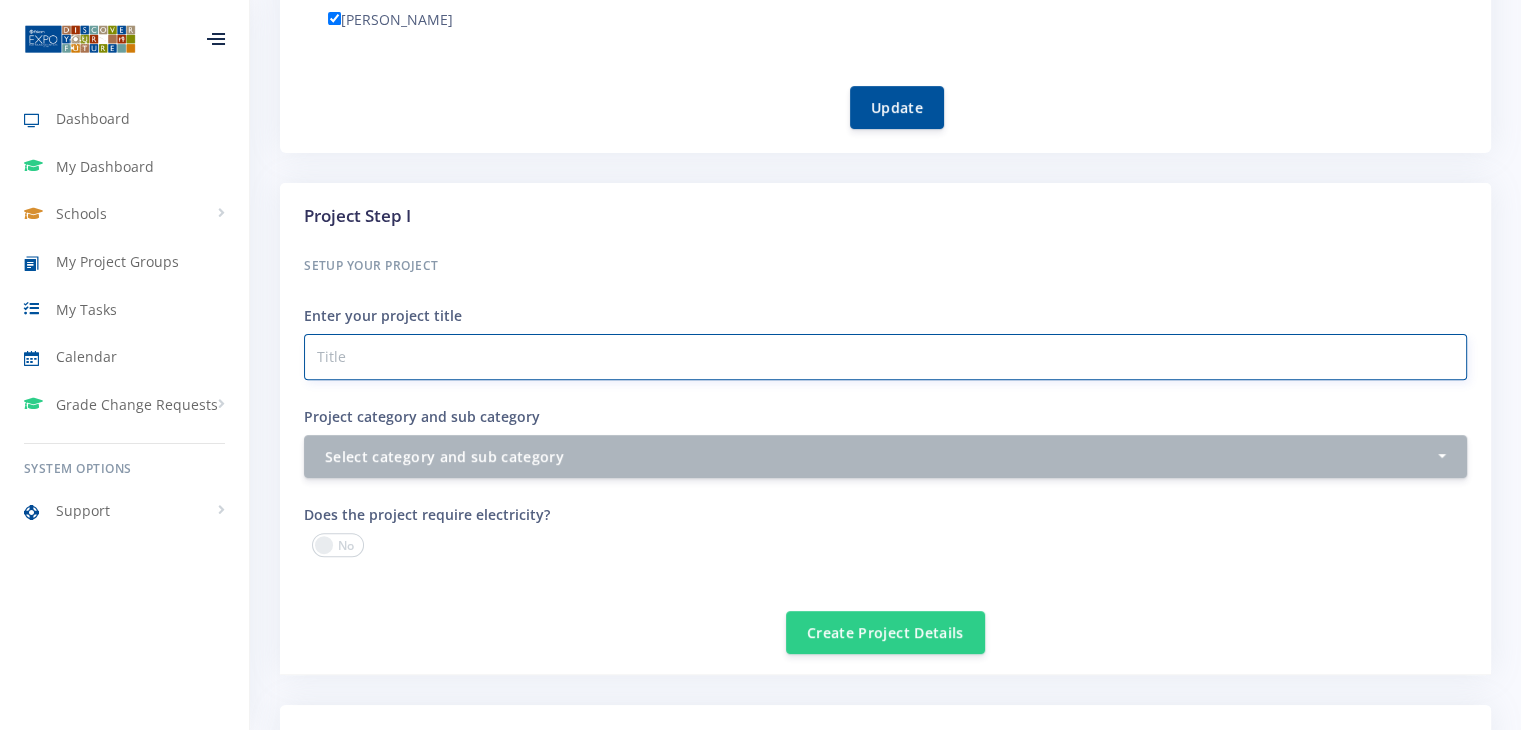 click on "Project category and sub category" at bounding box center [885, 357] 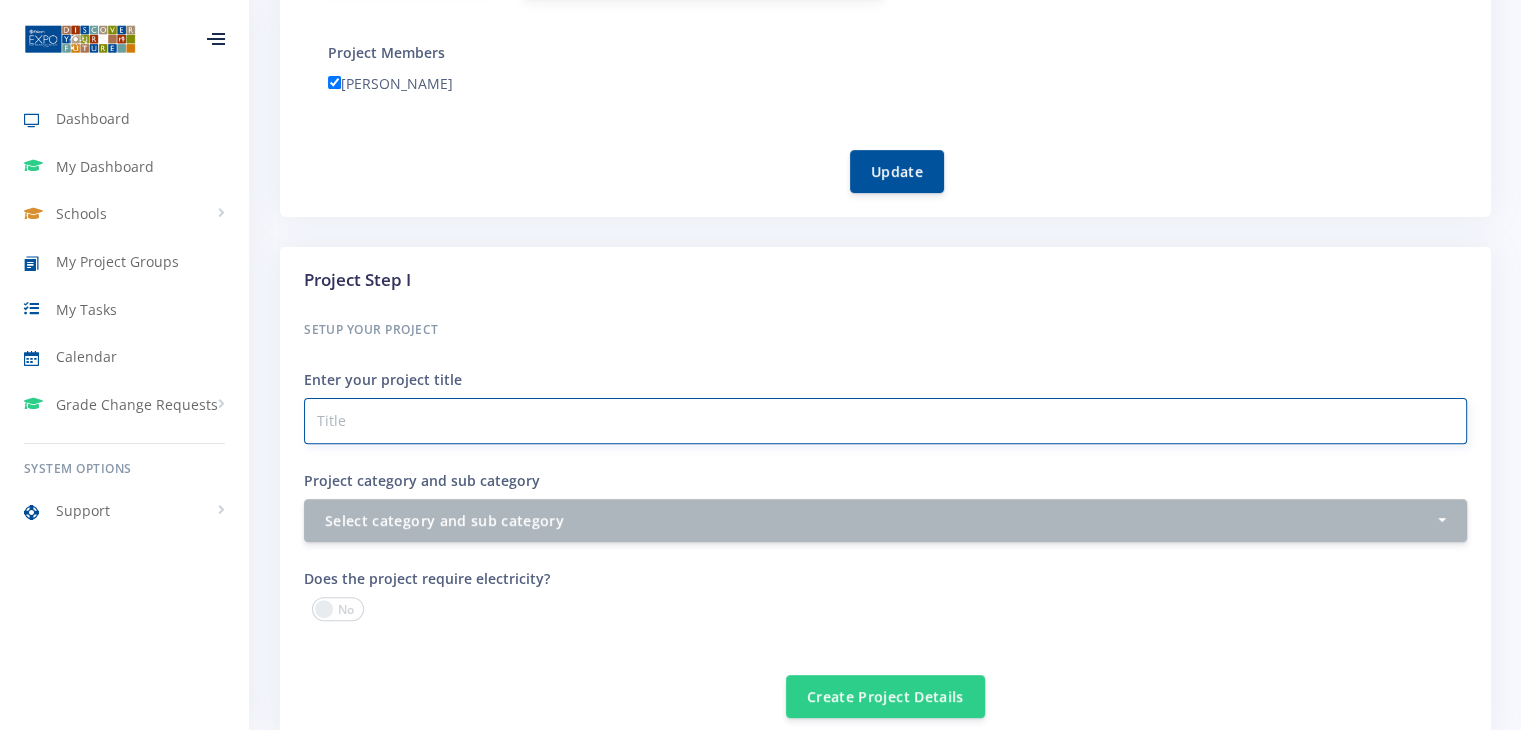 scroll, scrollTop: 600, scrollLeft: 0, axis: vertical 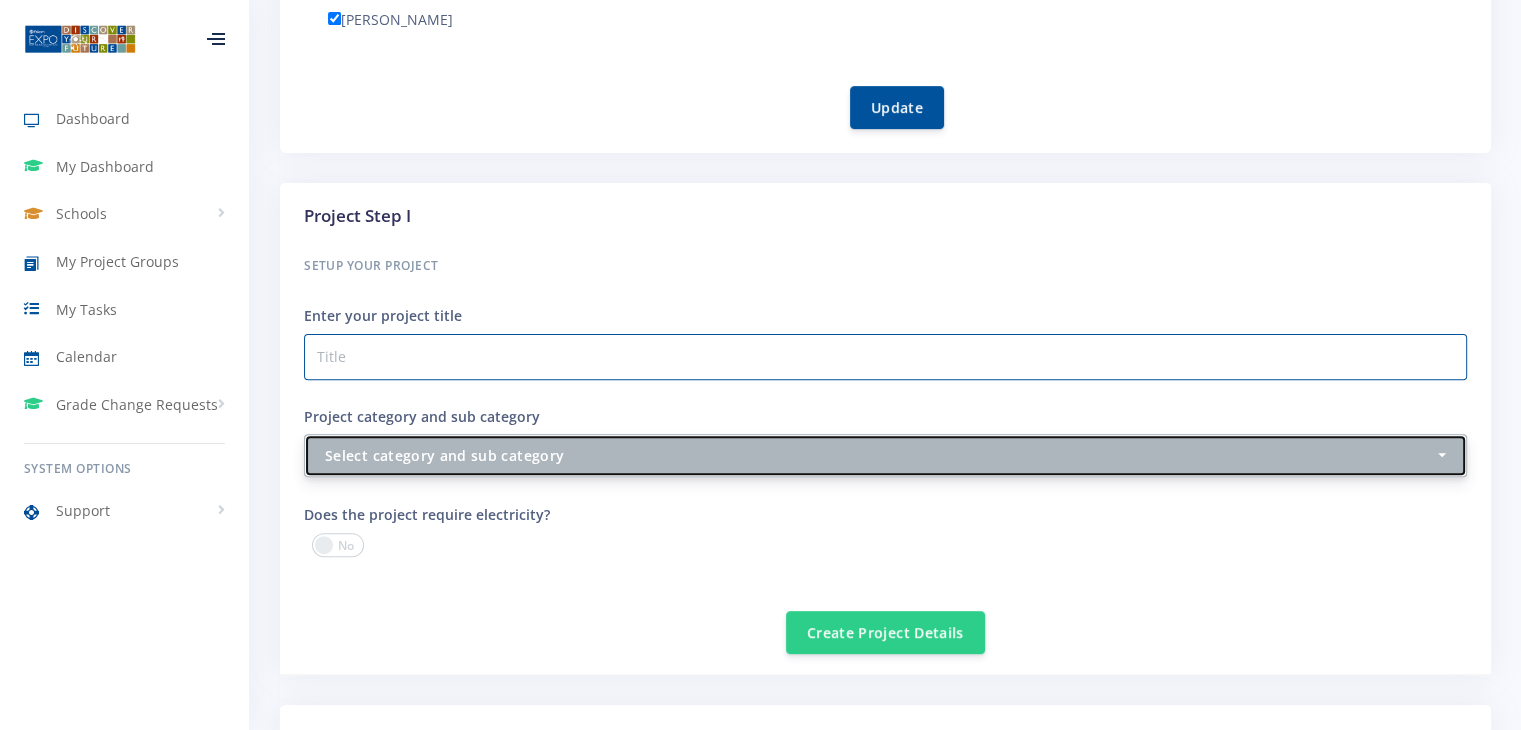 click on "Select category and sub category" at bounding box center (885, 455) 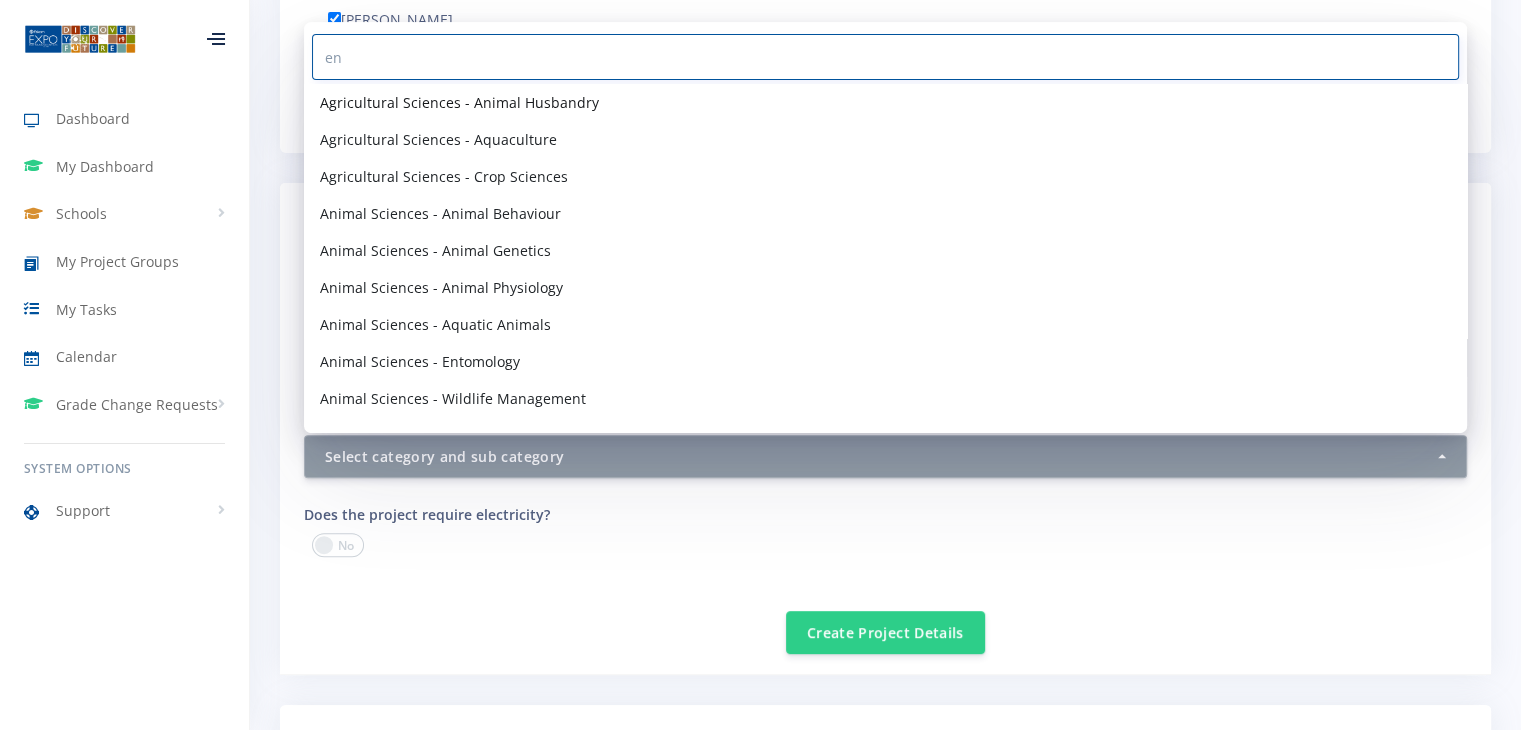 type on "e" 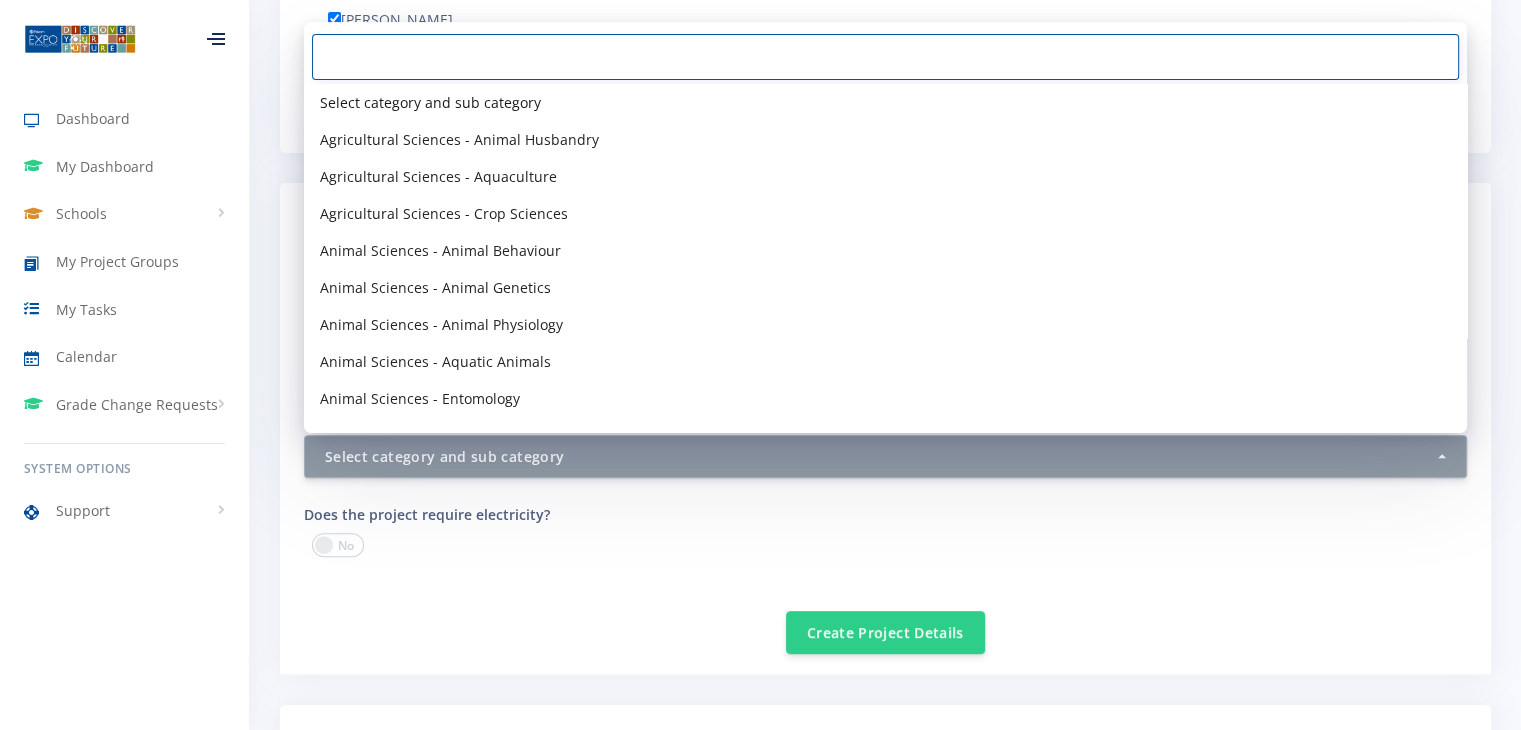 type on "c" 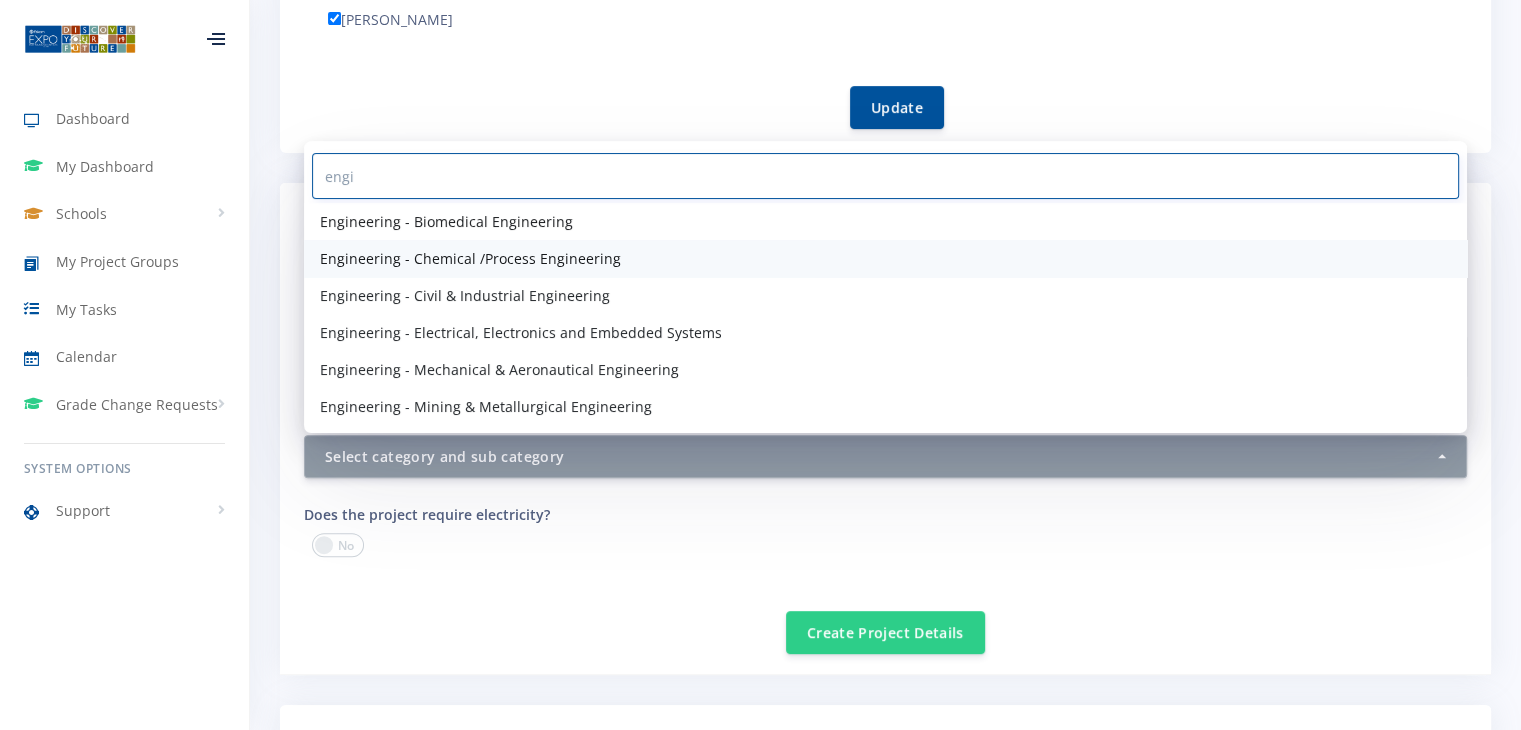 type on "engi" 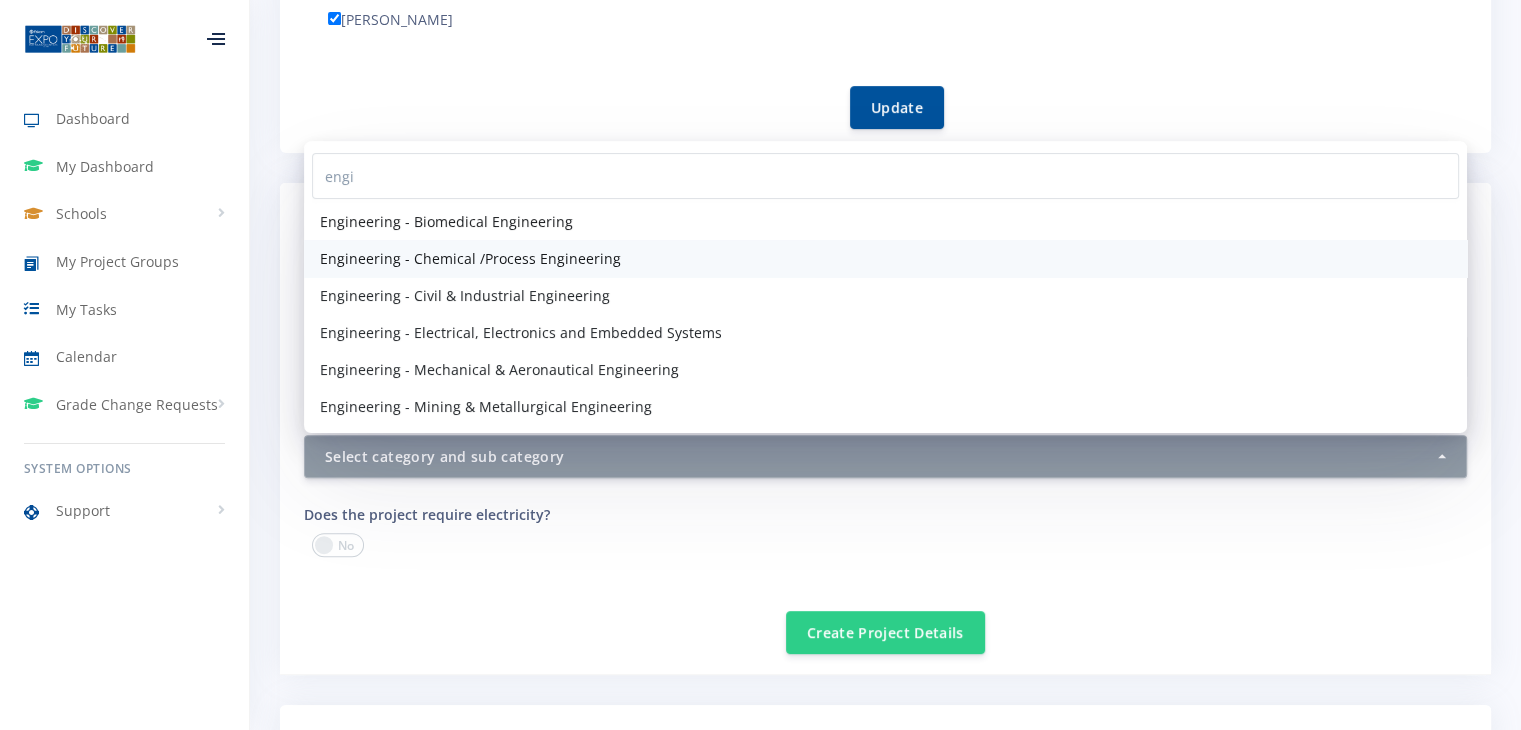 click on "Engineering - Chemical /Process Engineering" at bounding box center [470, 258] 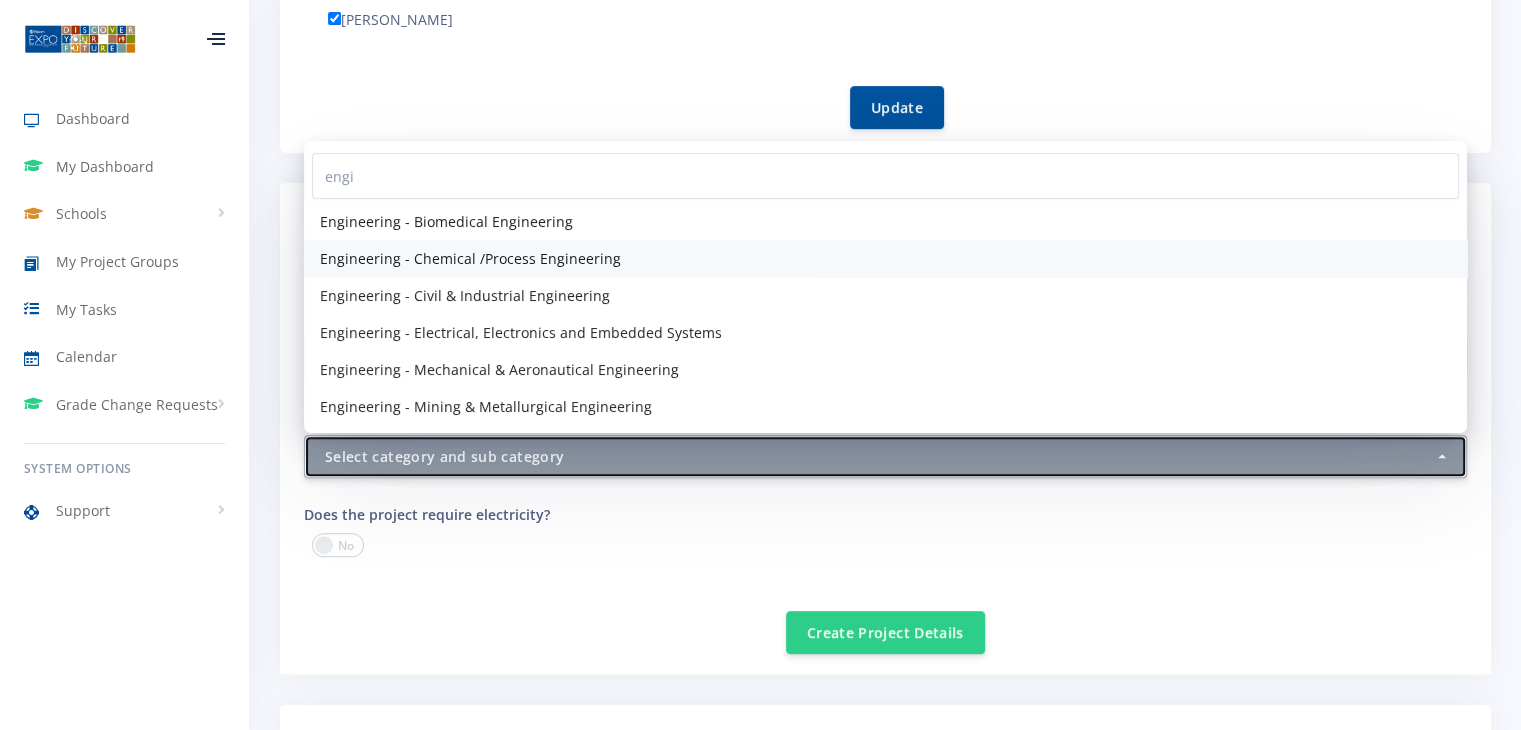 select on "42" 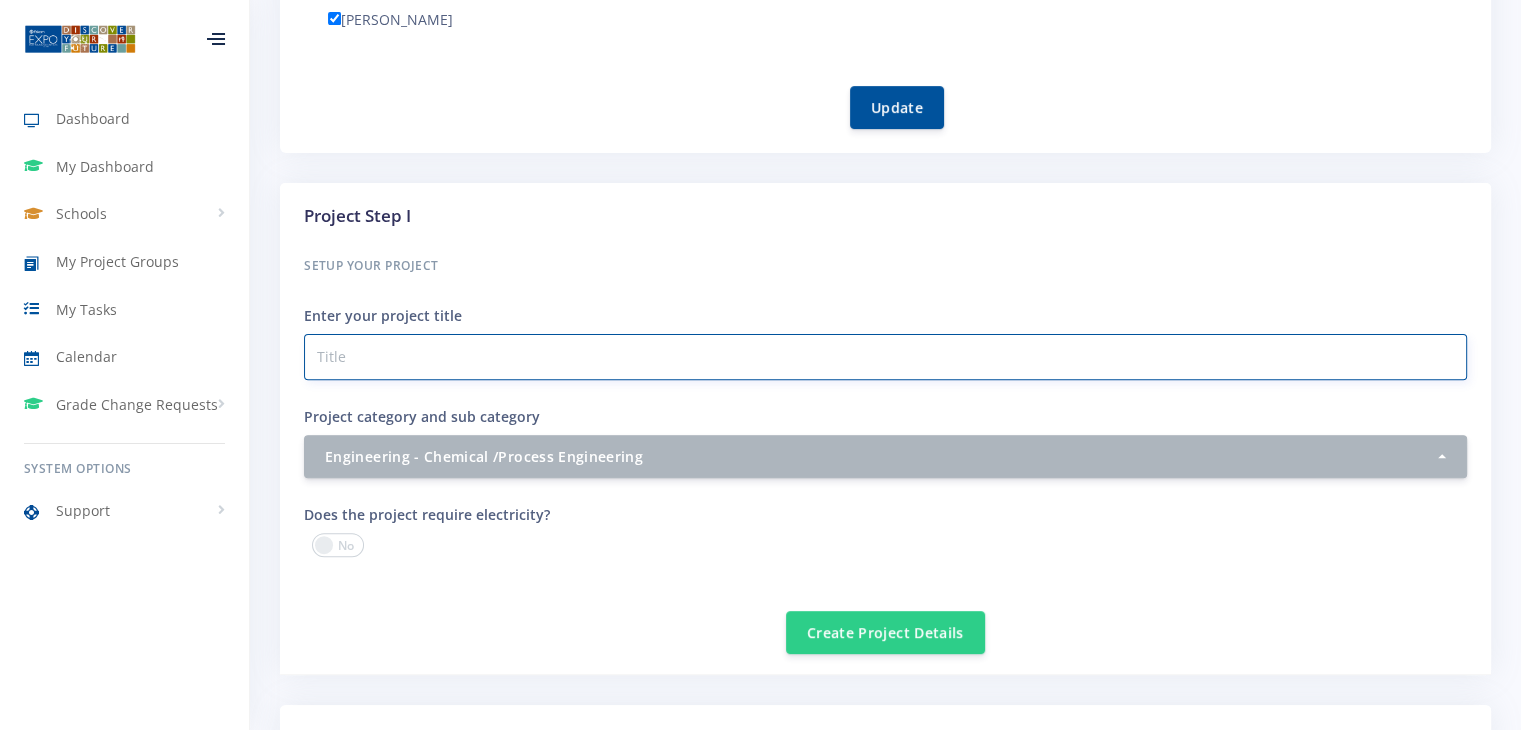 click on "Project category and sub category" at bounding box center [885, 357] 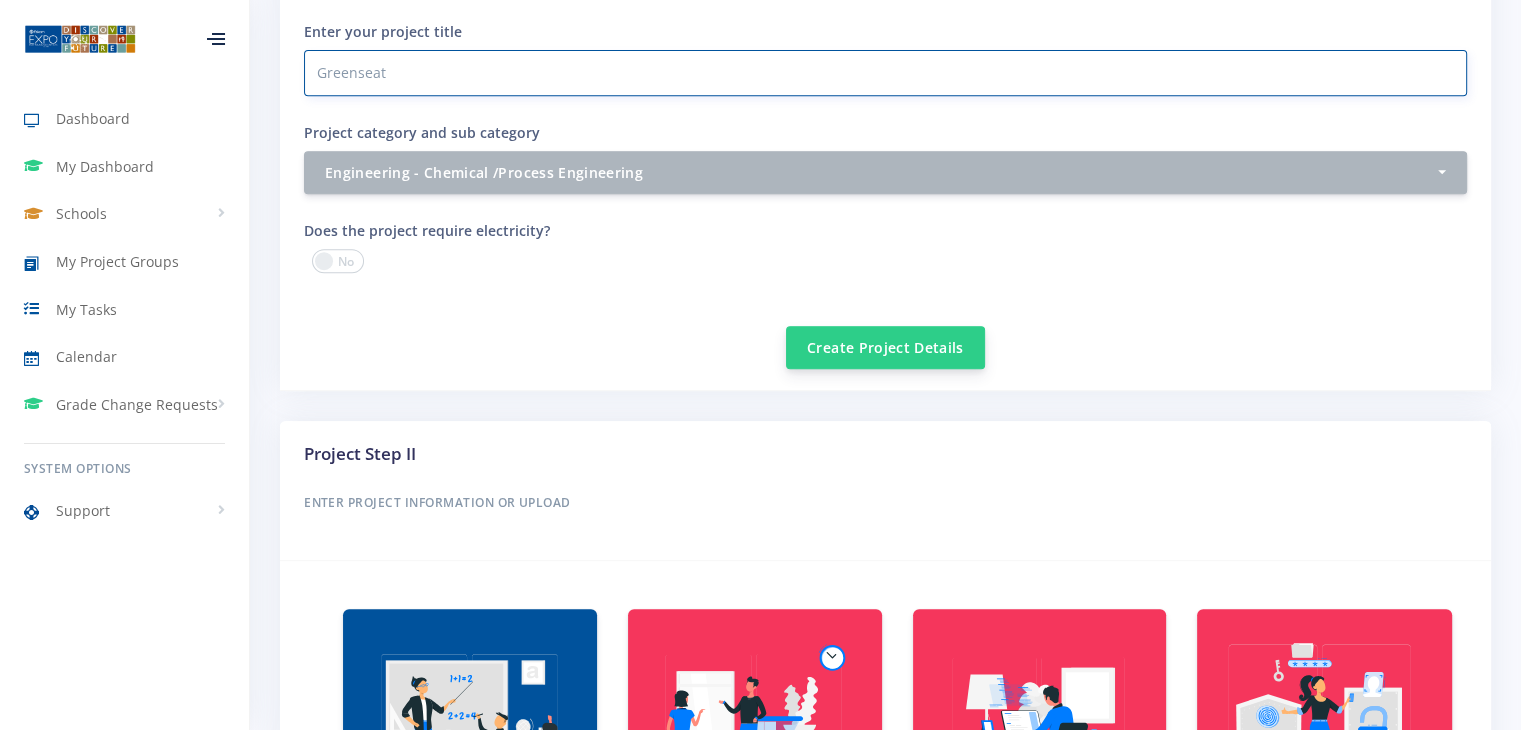 scroll, scrollTop: 1000, scrollLeft: 0, axis: vertical 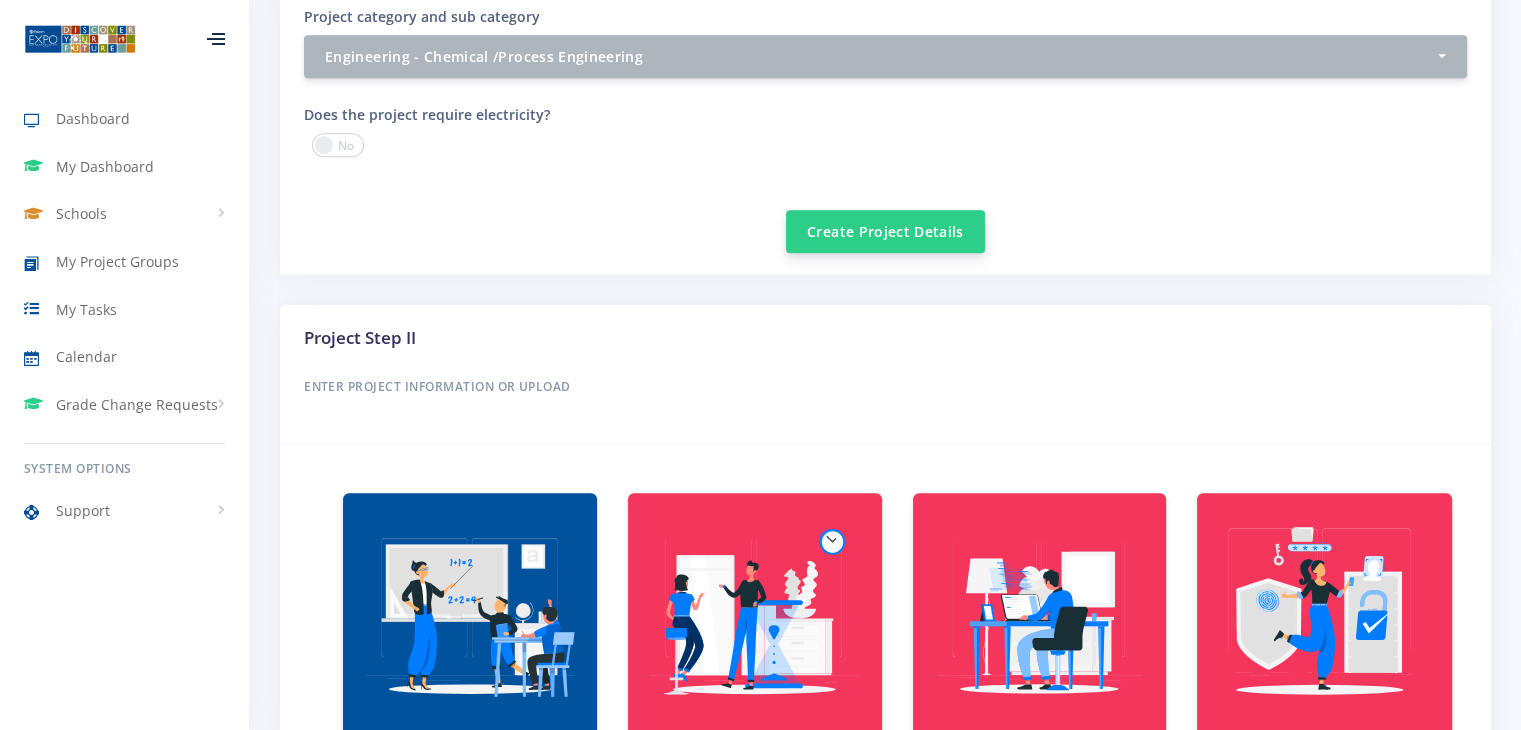 type on "Greenseat" 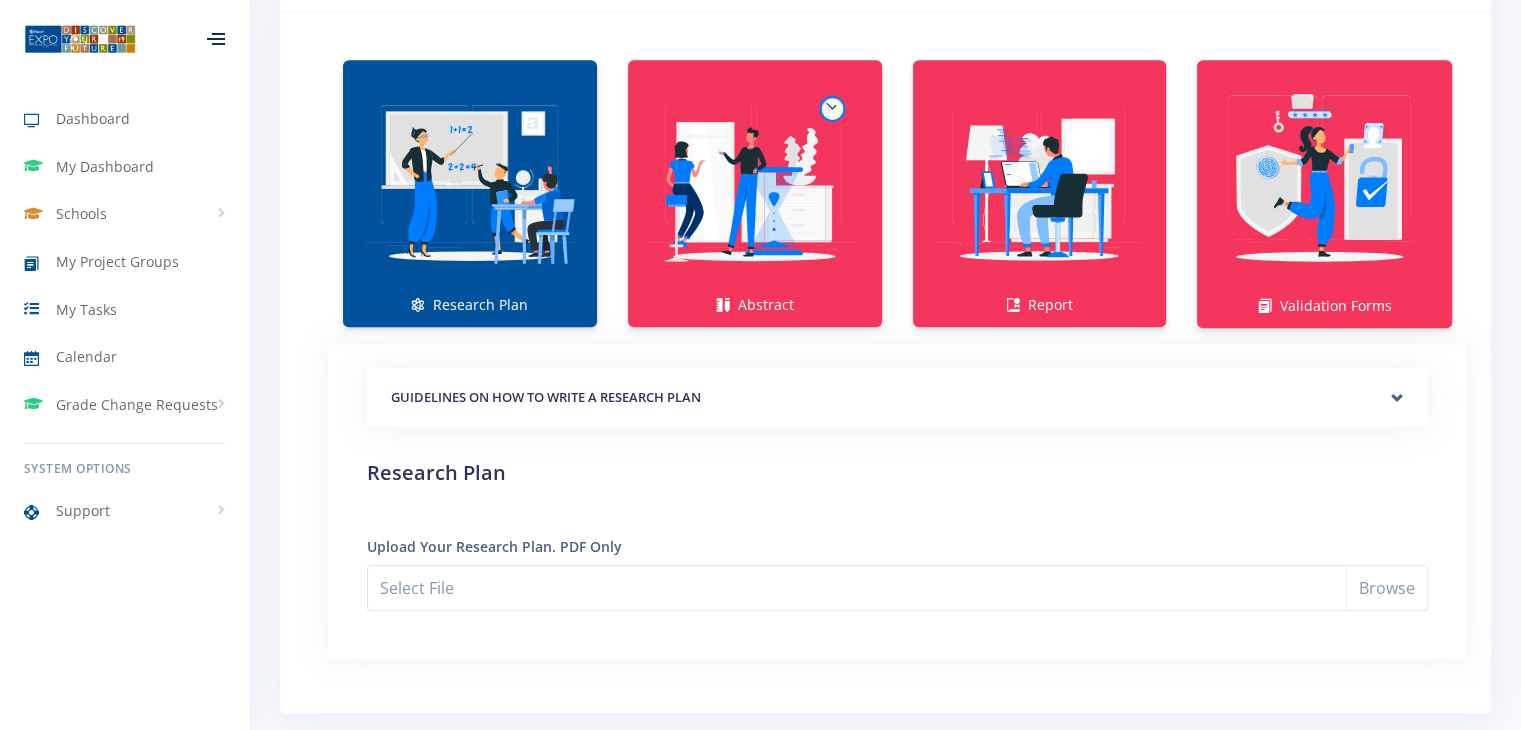 scroll, scrollTop: 1400, scrollLeft: 0, axis: vertical 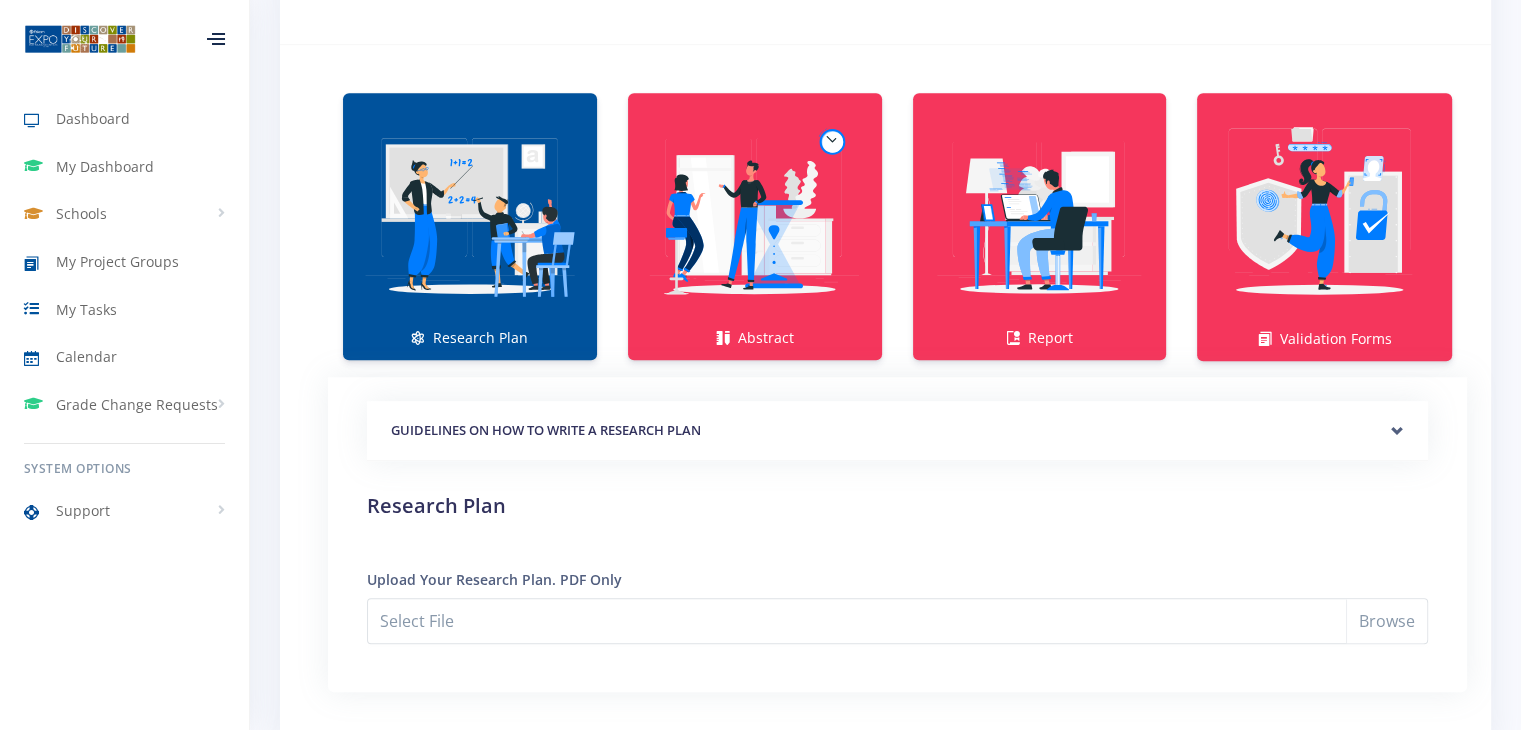 click at bounding box center (470, 216) 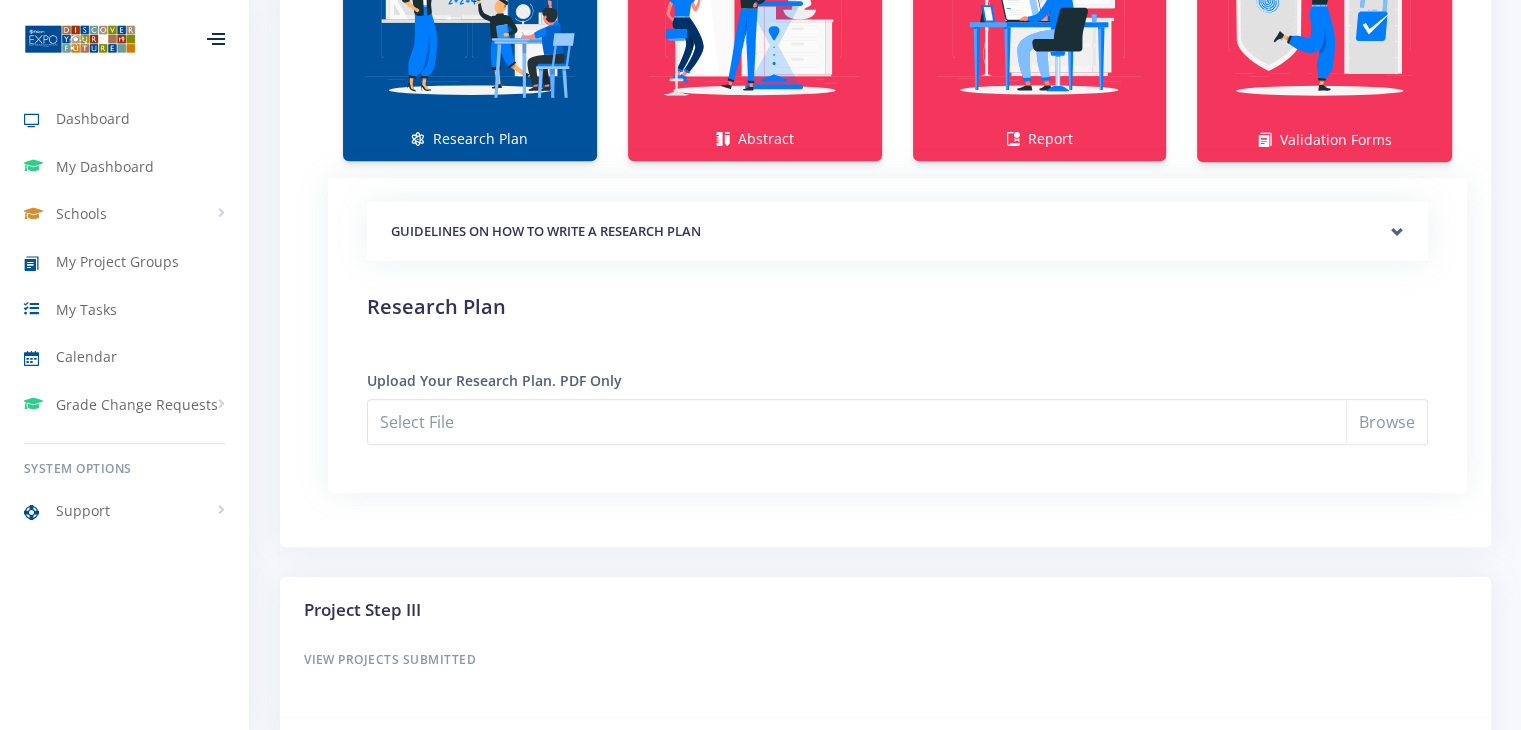 scroll, scrollTop: 1600, scrollLeft: 0, axis: vertical 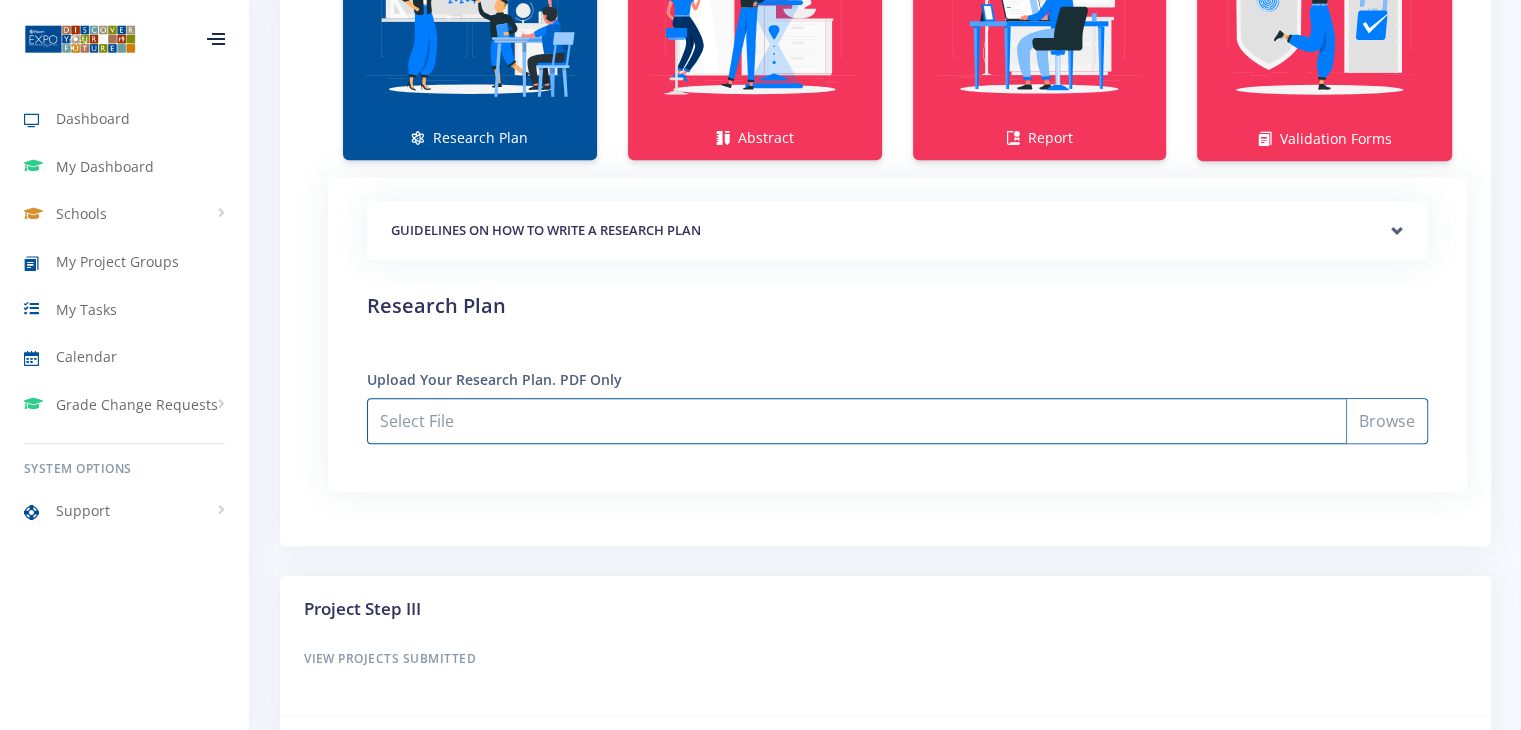 click on "Select File" at bounding box center [897, 421] 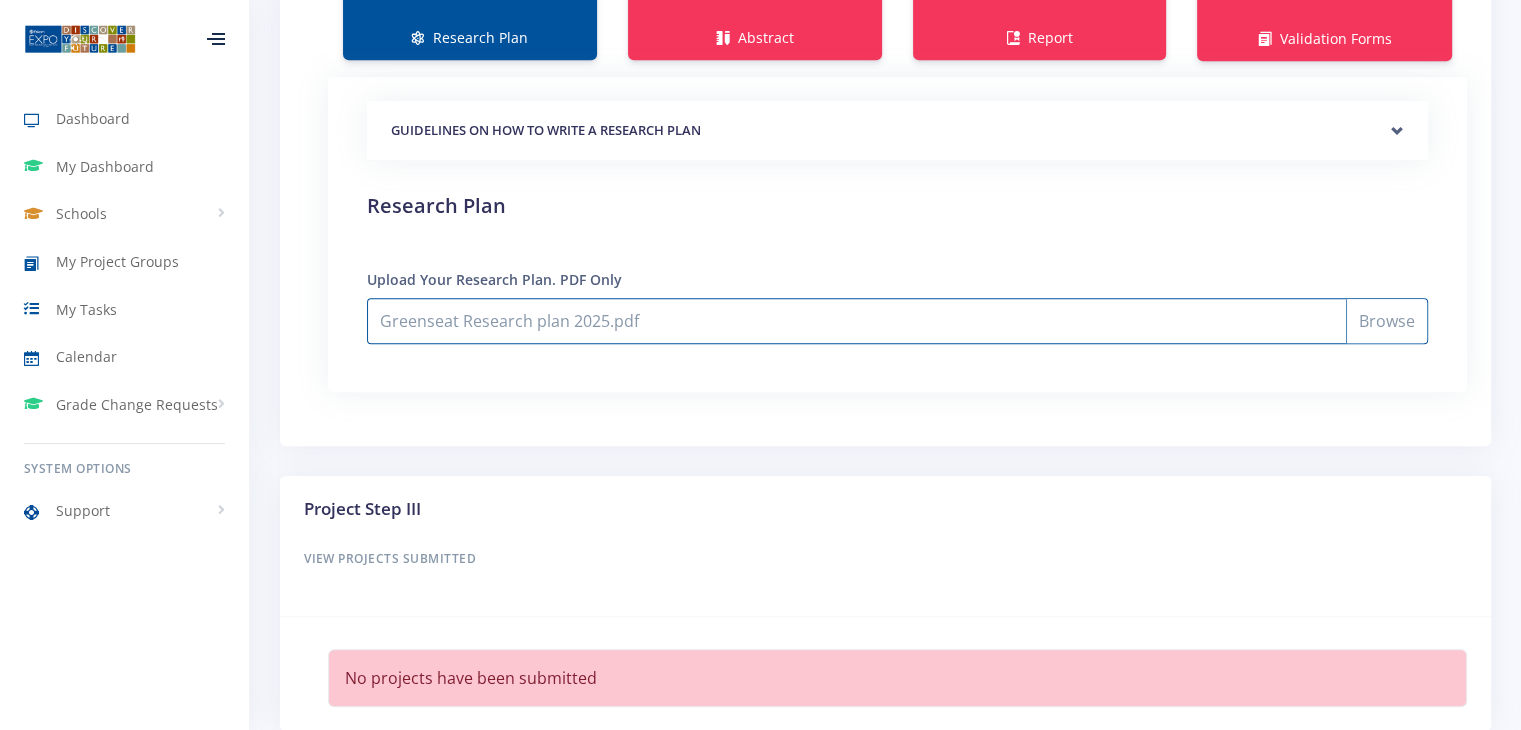 scroll, scrollTop: 1784, scrollLeft: 0, axis: vertical 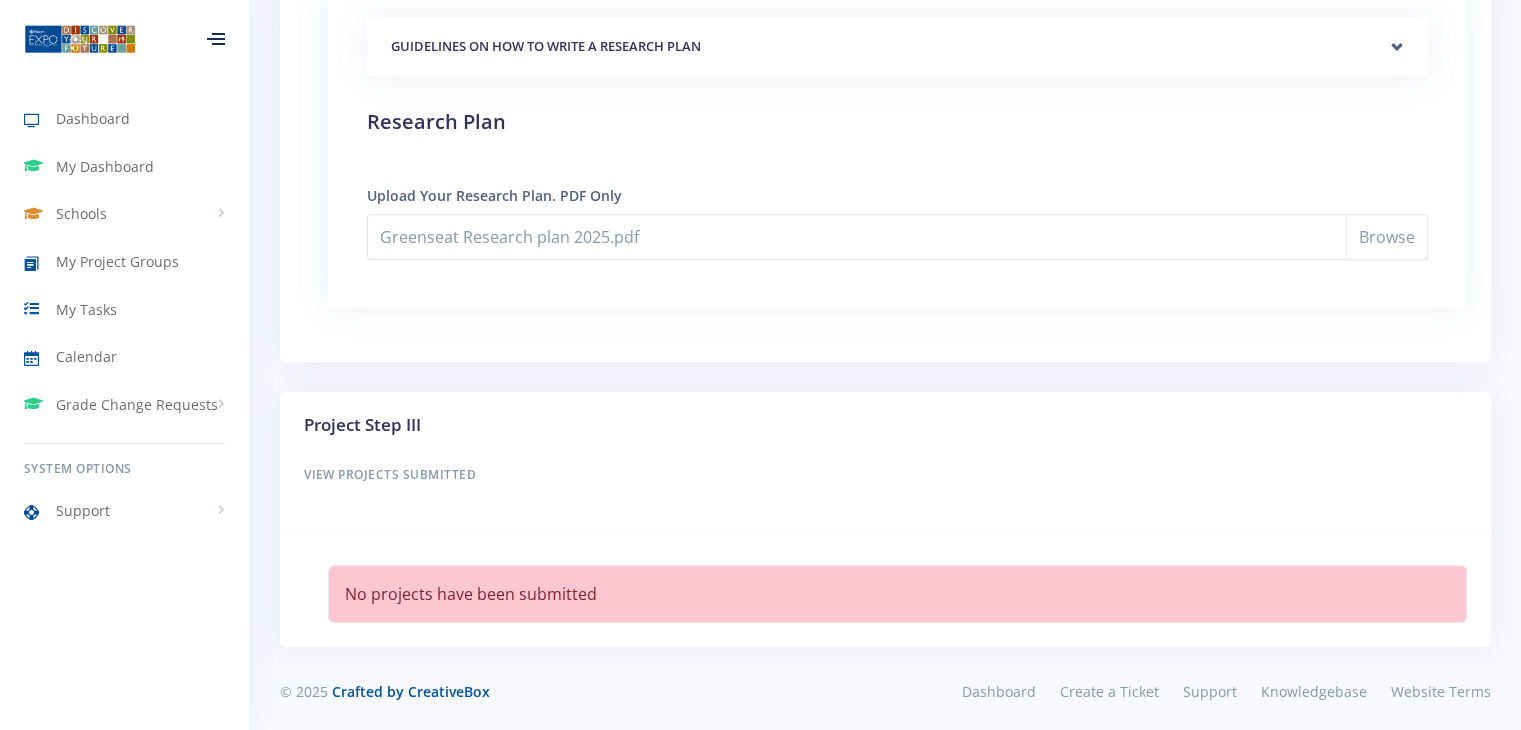 click on "View Projects Submitted" at bounding box center (885, 475) 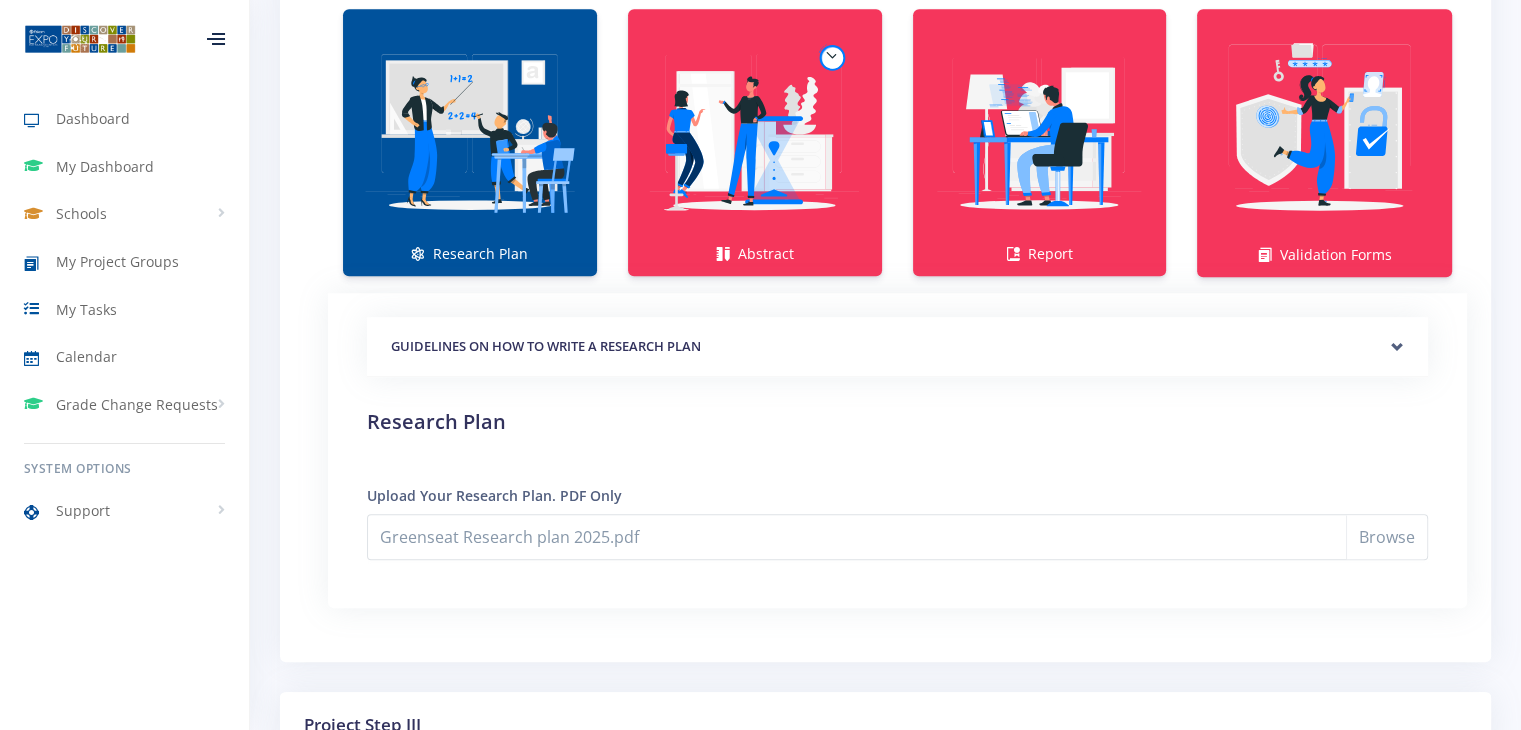 scroll, scrollTop: 1484, scrollLeft: 0, axis: vertical 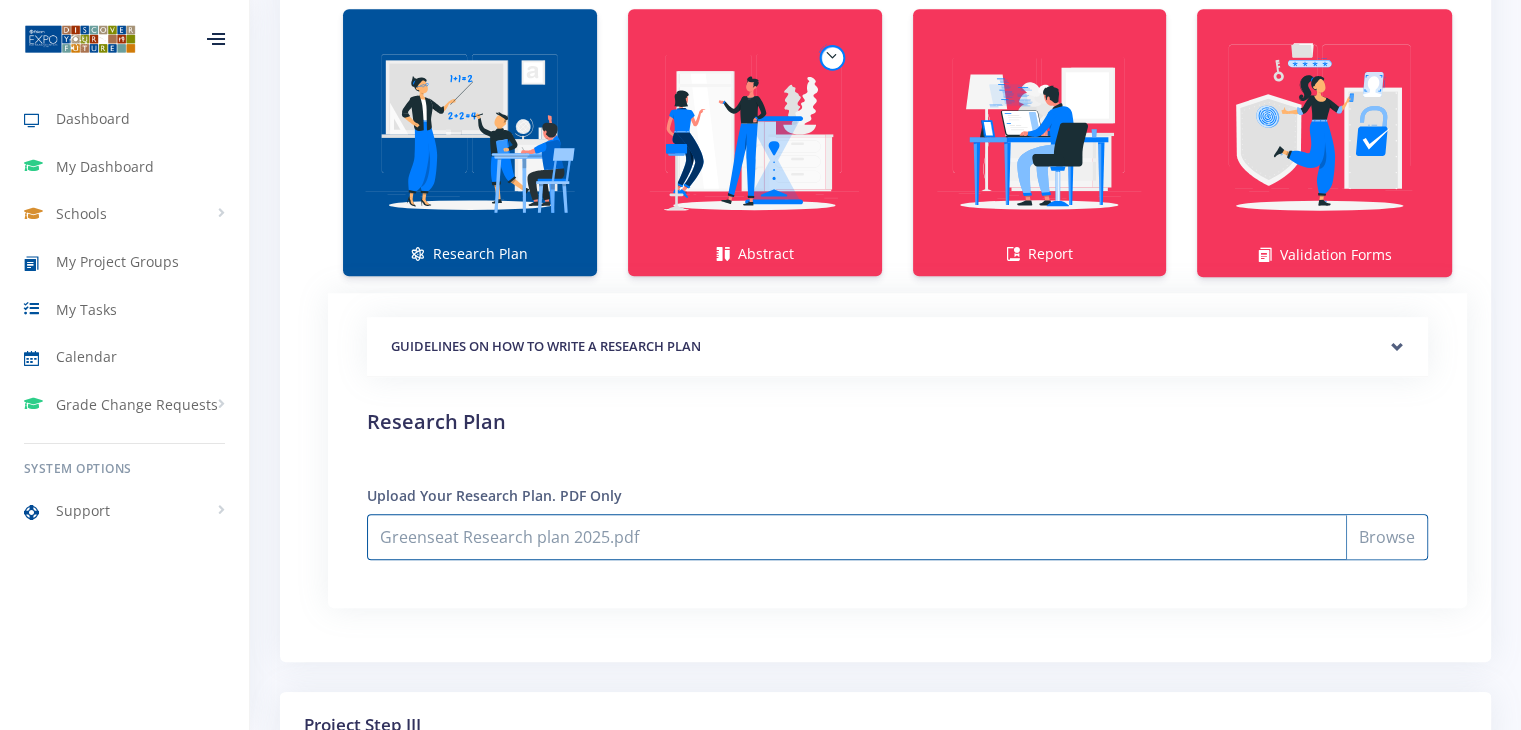 click on "Greenseat Research plan 2025.pdf" at bounding box center (897, 537) 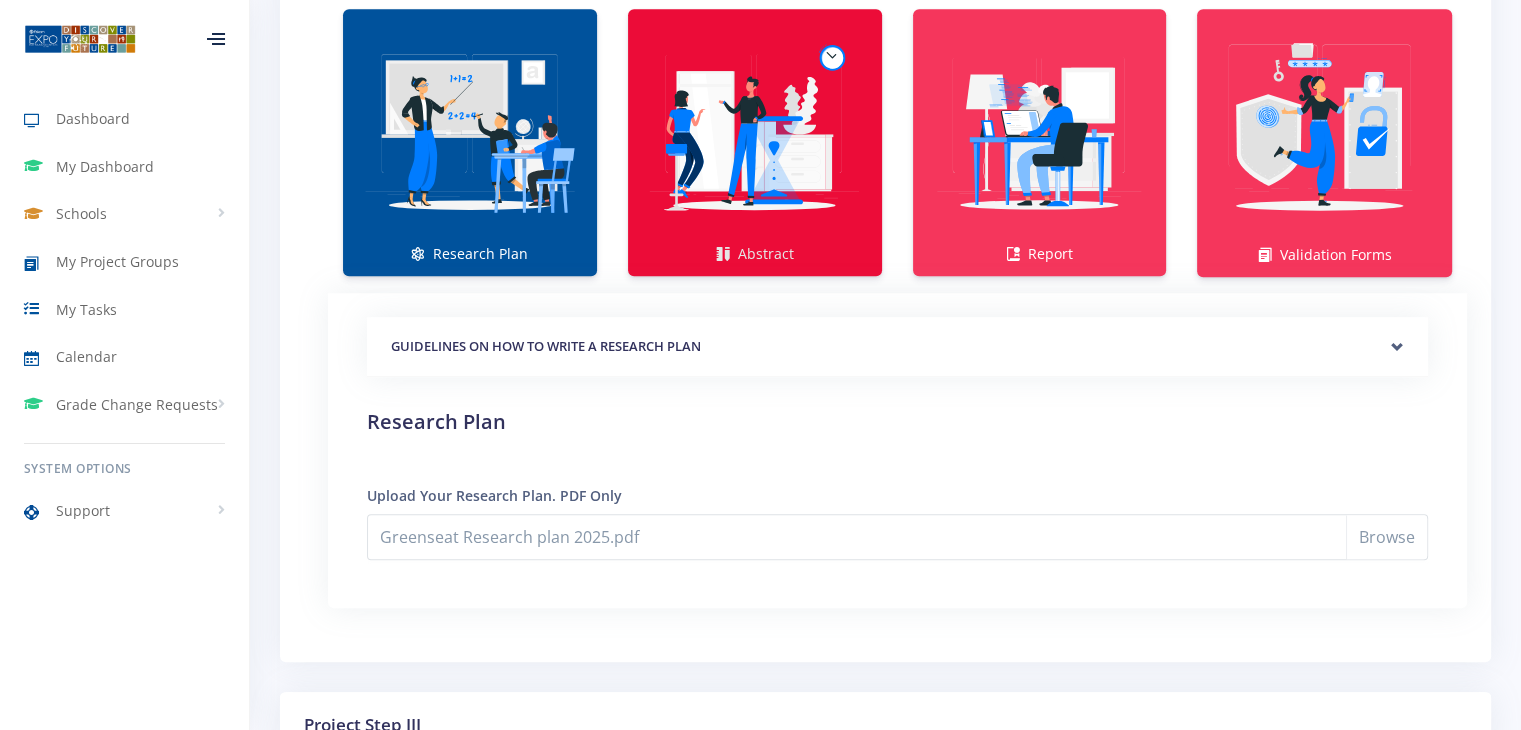 click at bounding box center [755, 132] 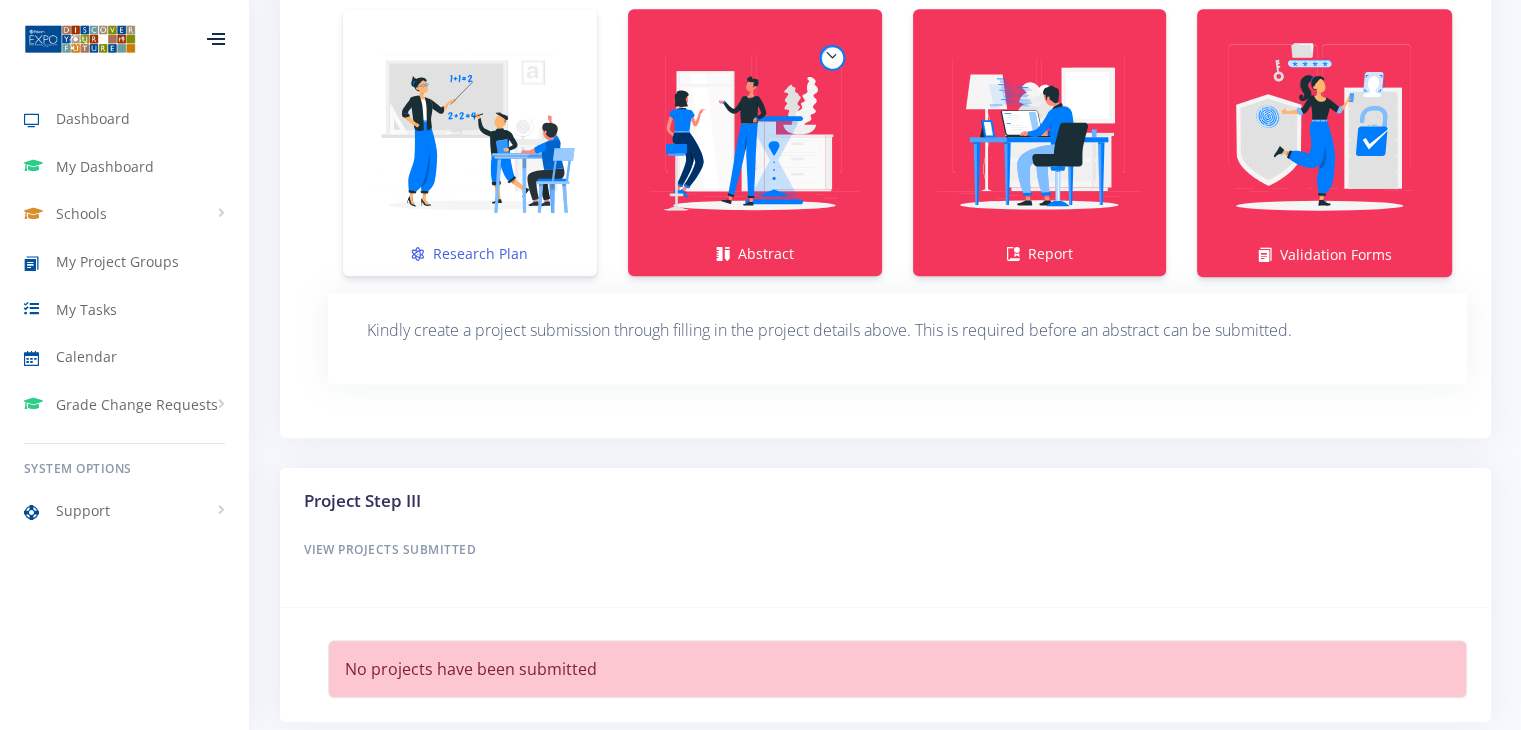 click at bounding box center [470, 132] 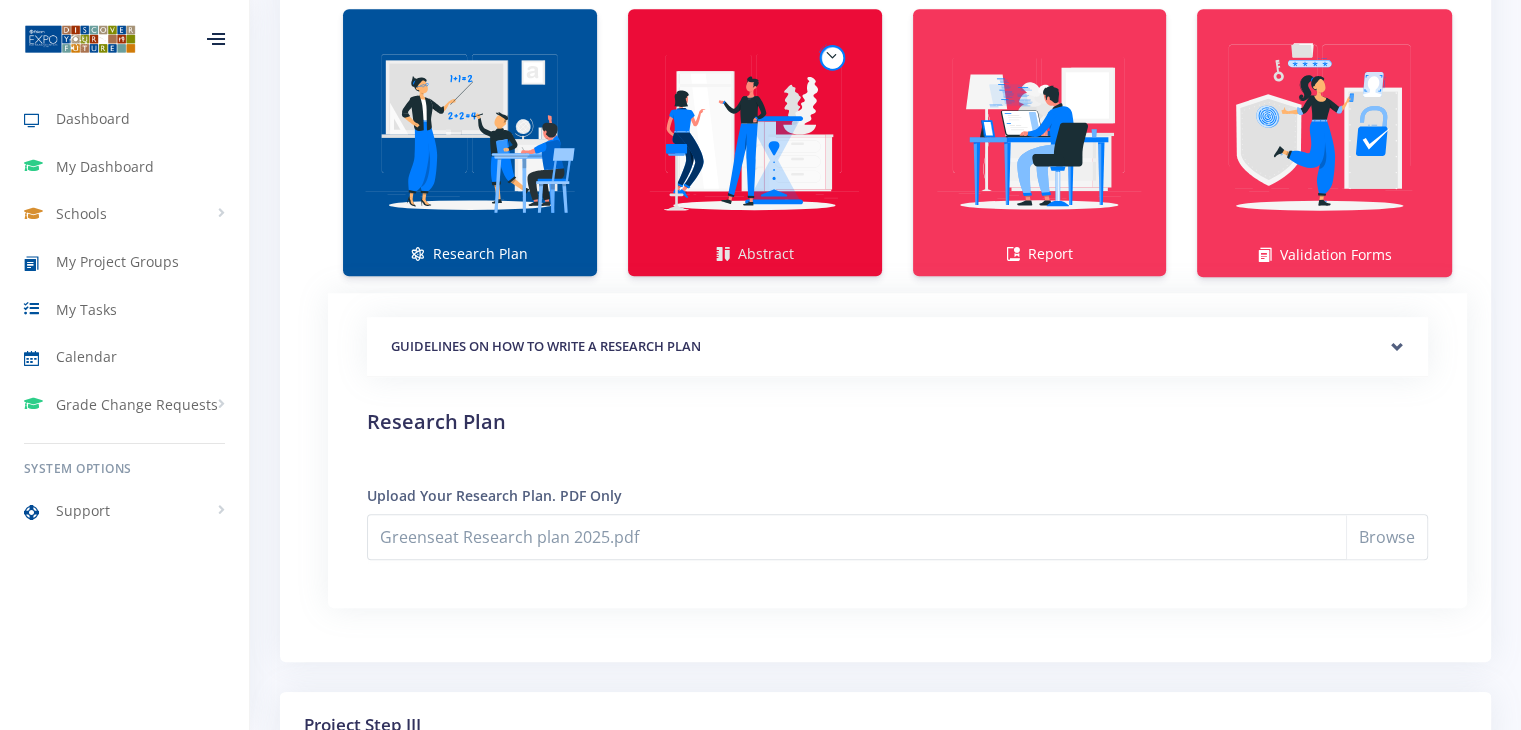 click at bounding box center (755, 132) 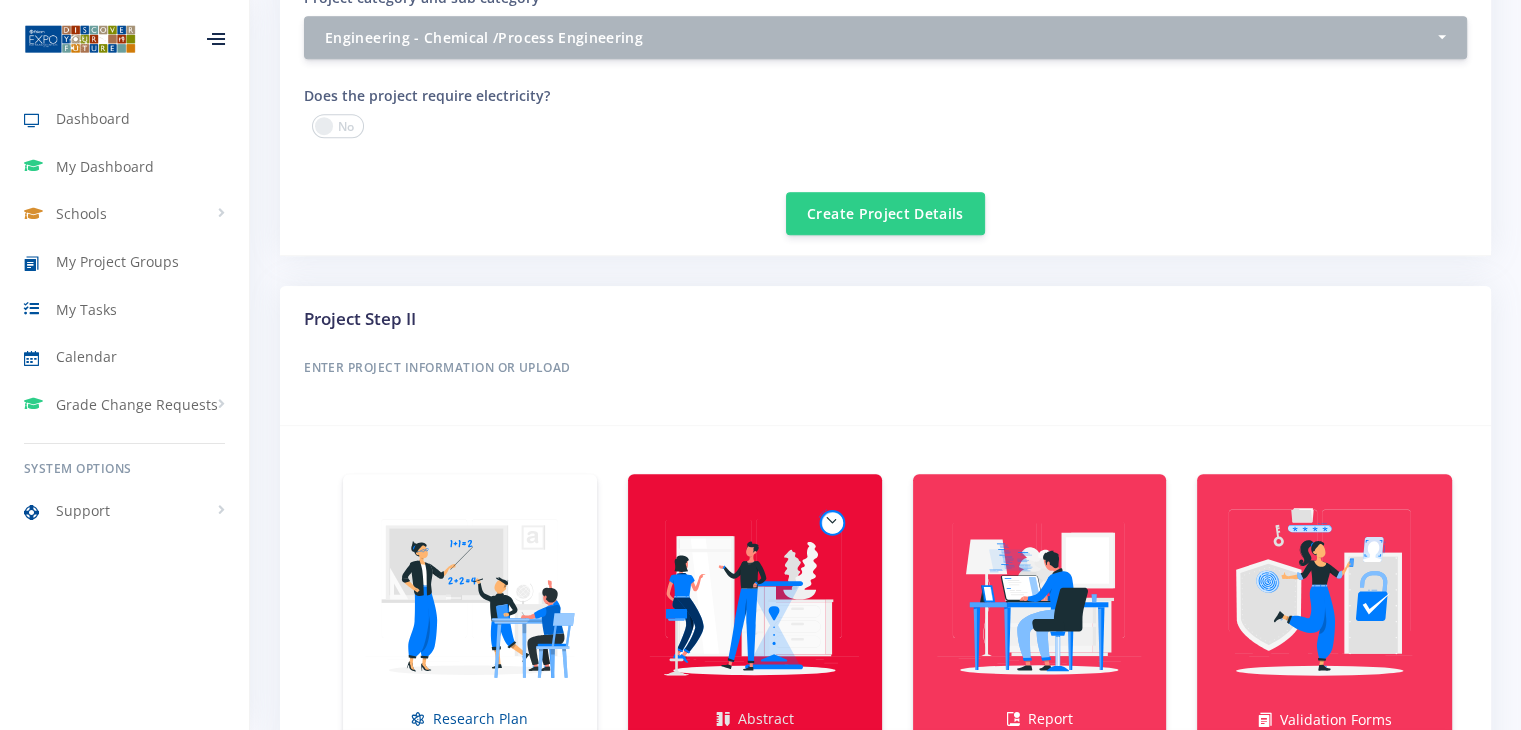 scroll, scrollTop: 984, scrollLeft: 0, axis: vertical 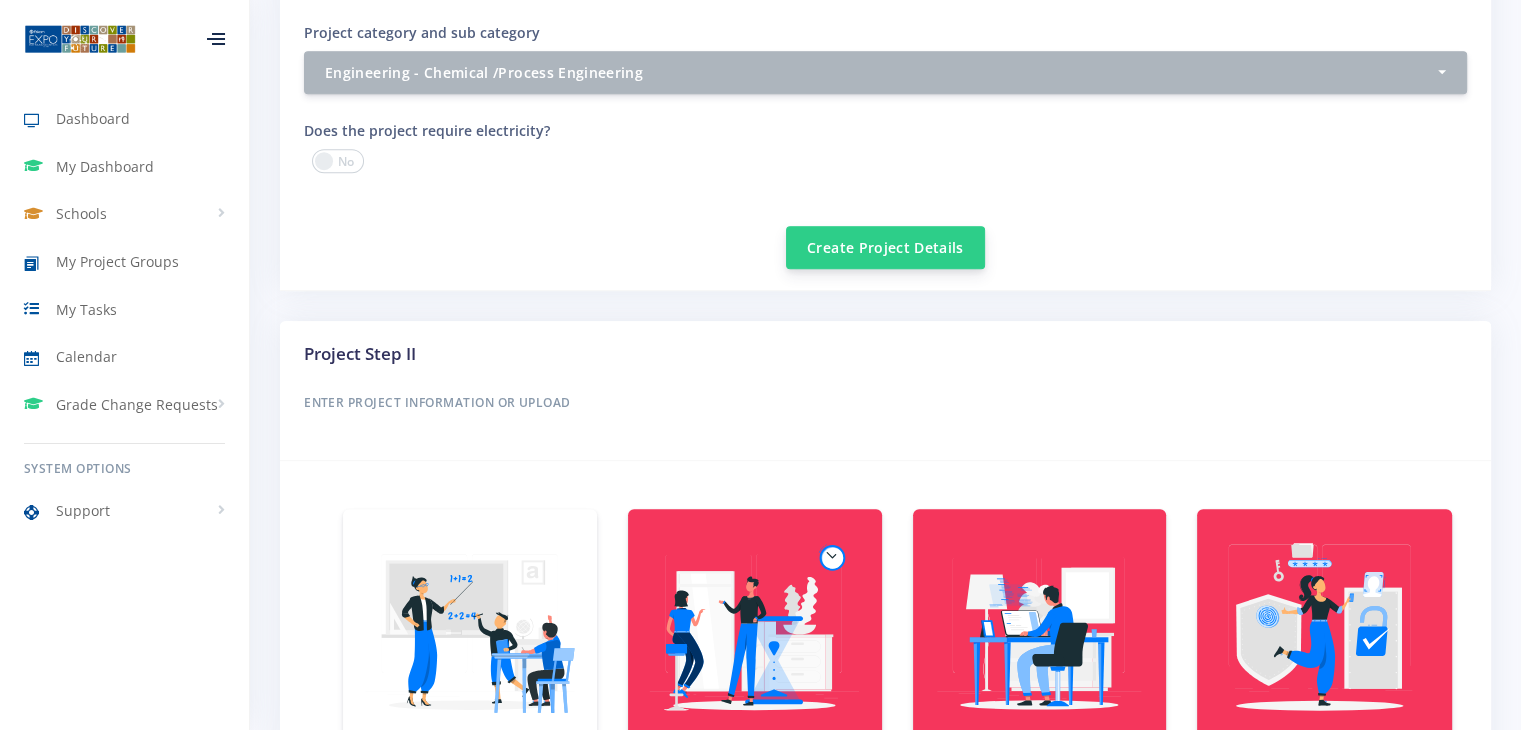 click on "Create Project Details" at bounding box center [885, 247] 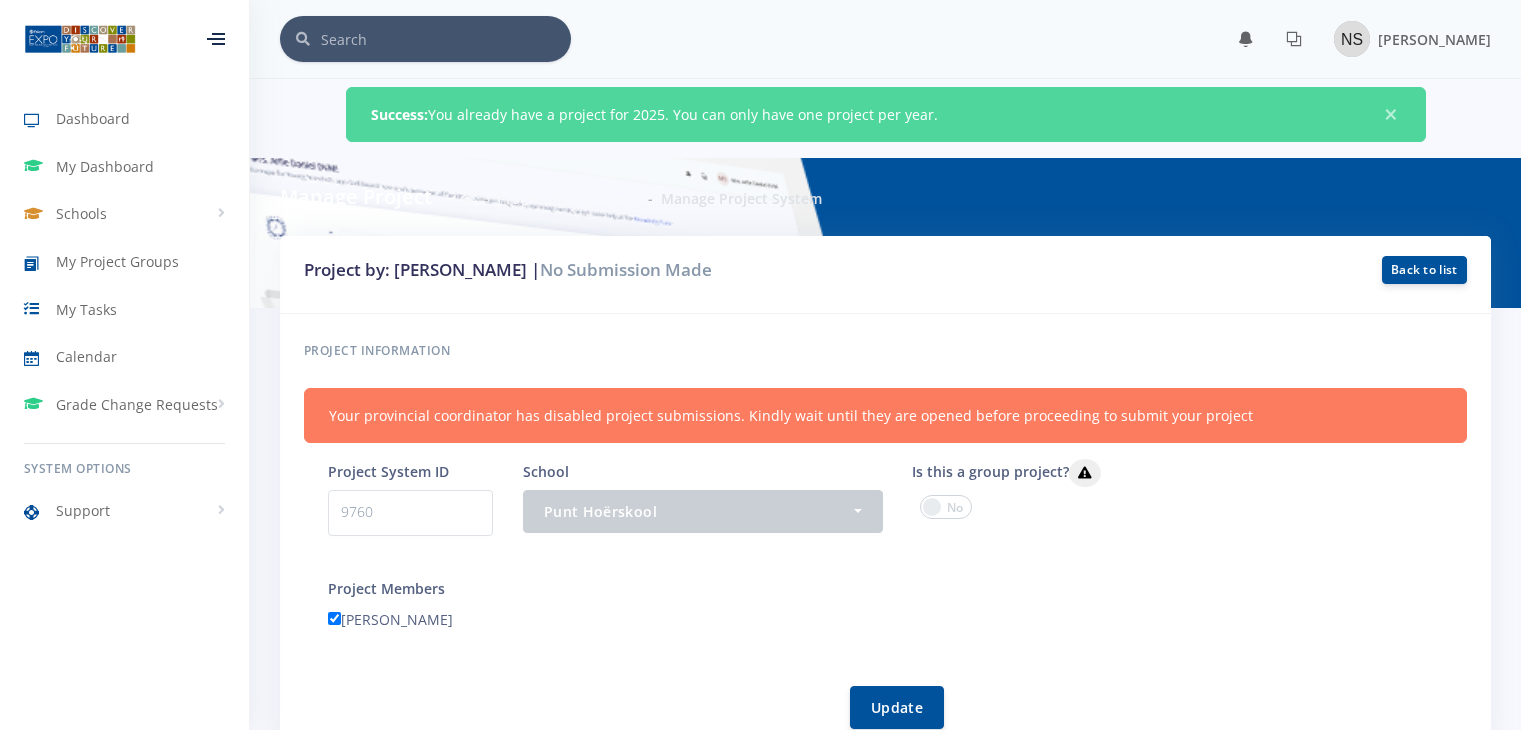 scroll, scrollTop: 984, scrollLeft: 0, axis: vertical 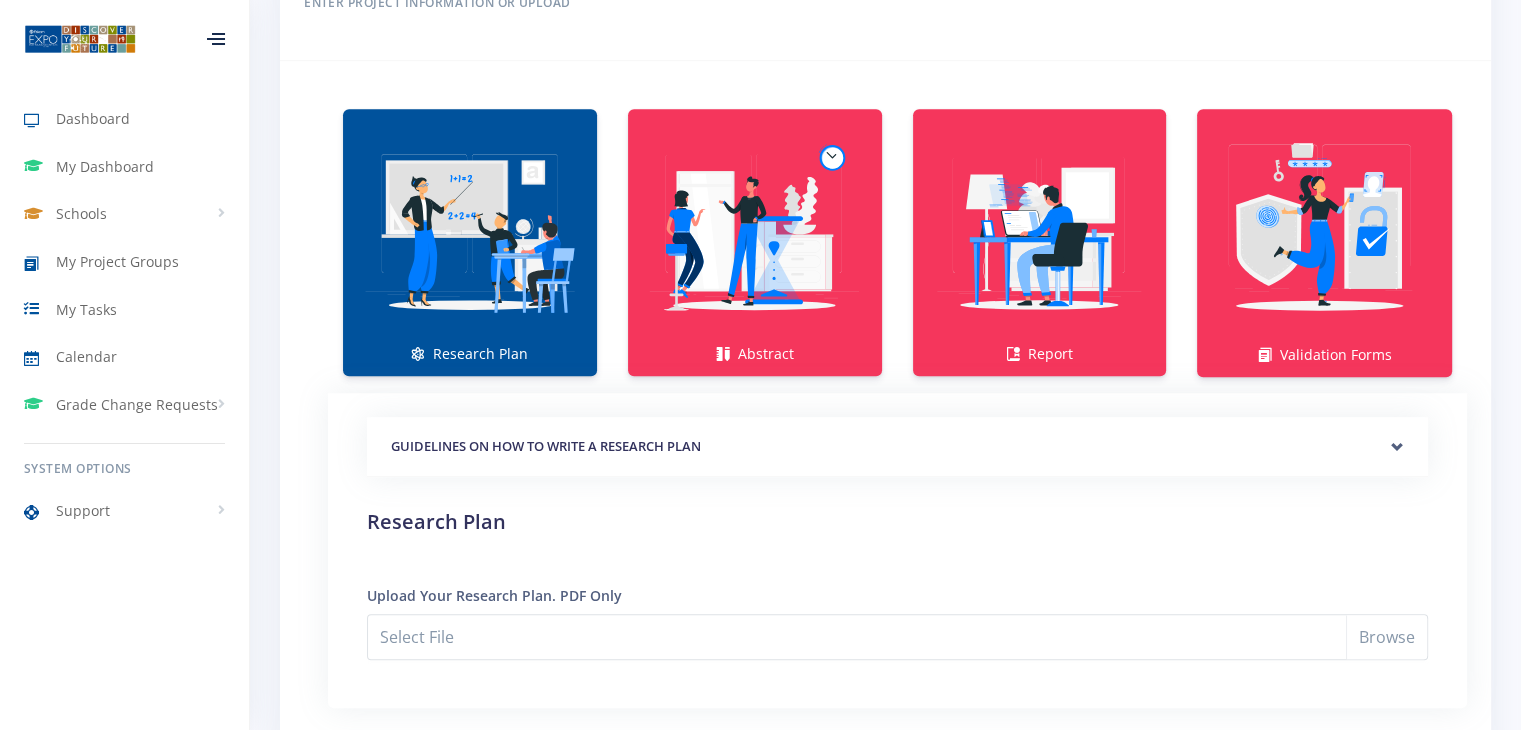 click at bounding box center [470, 232] 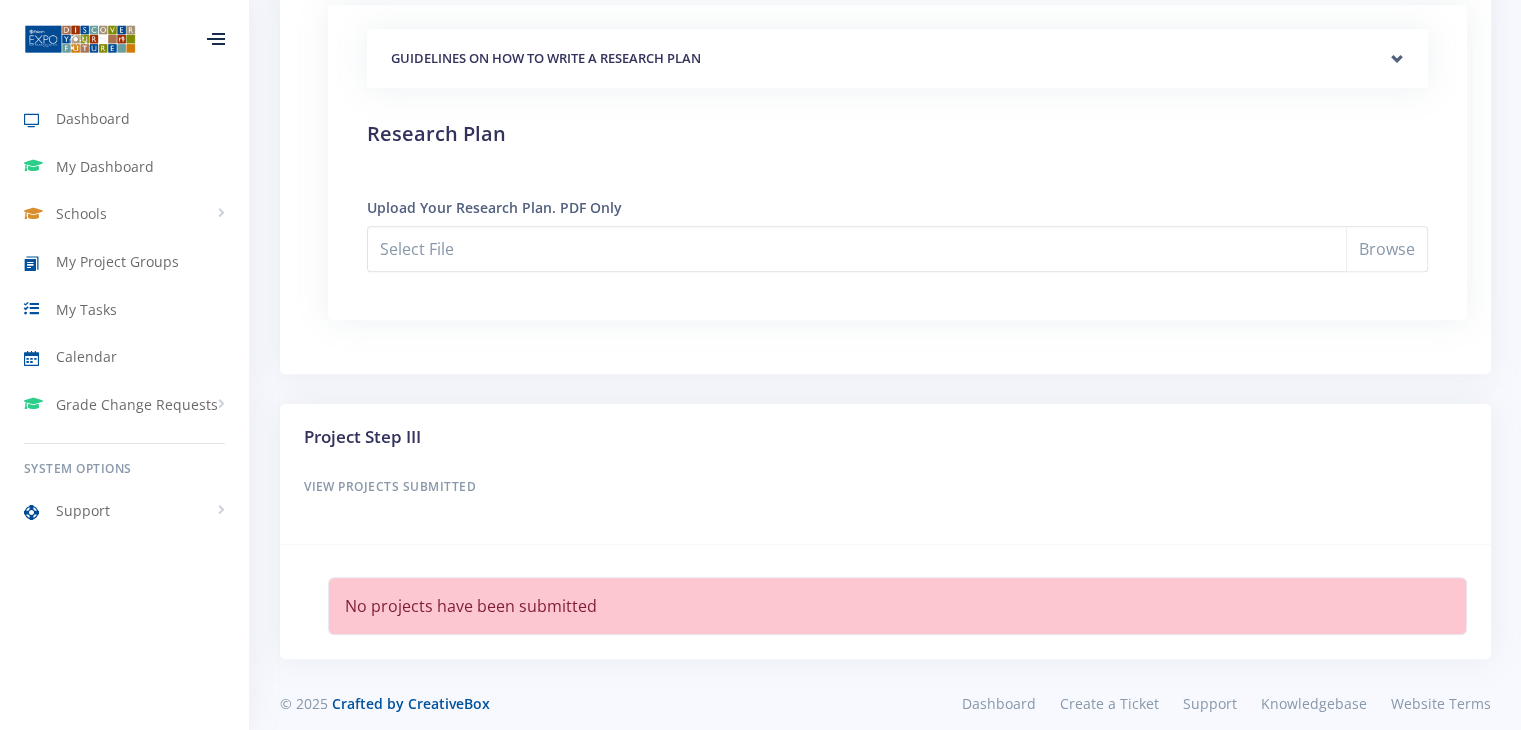 scroll, scrollTop: 1784, scrollLeft: 0, axis: vertical 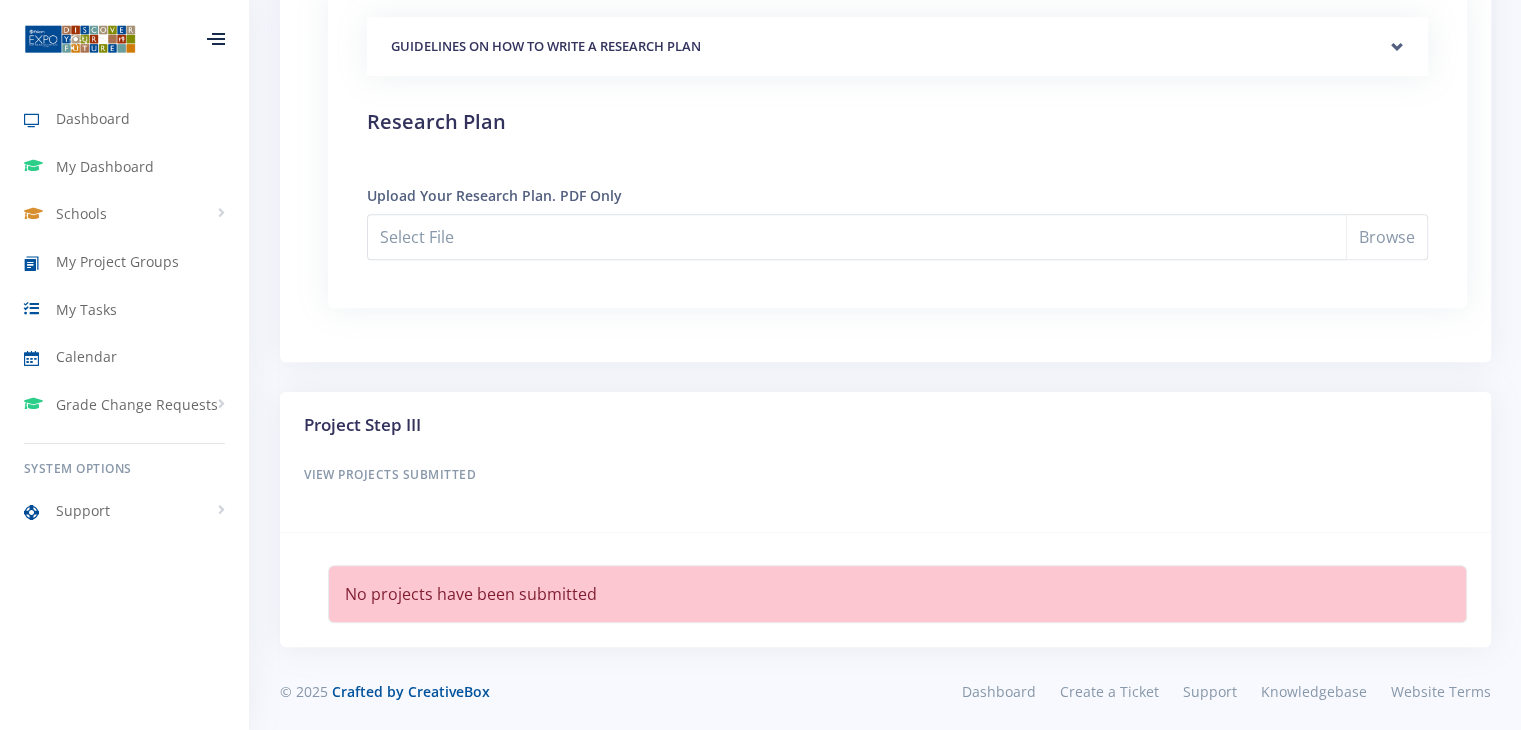 click on "Upload Your Research Plan. PDF Only" at bounding box center (494, 195) 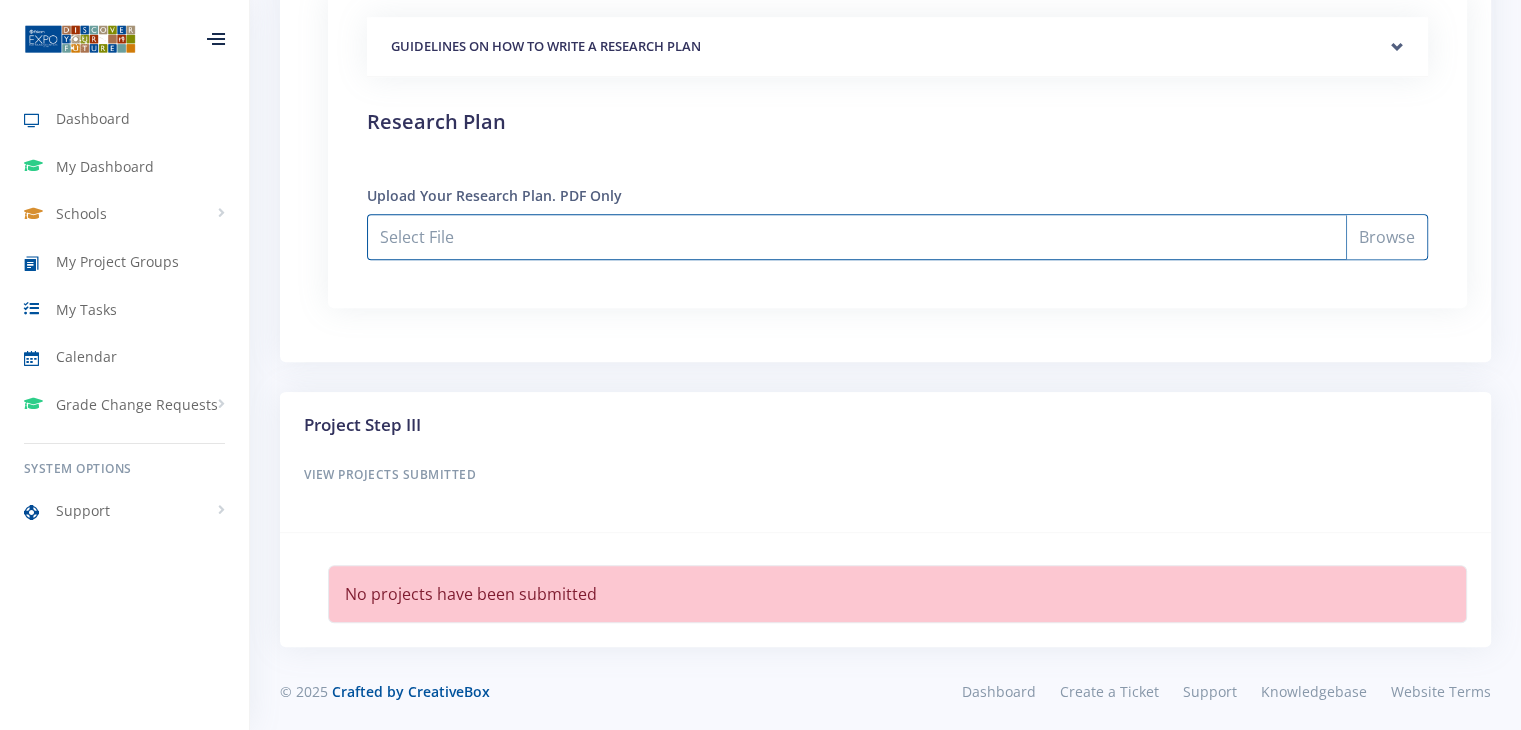 click on "Select File" at bounding box center [897, 237] 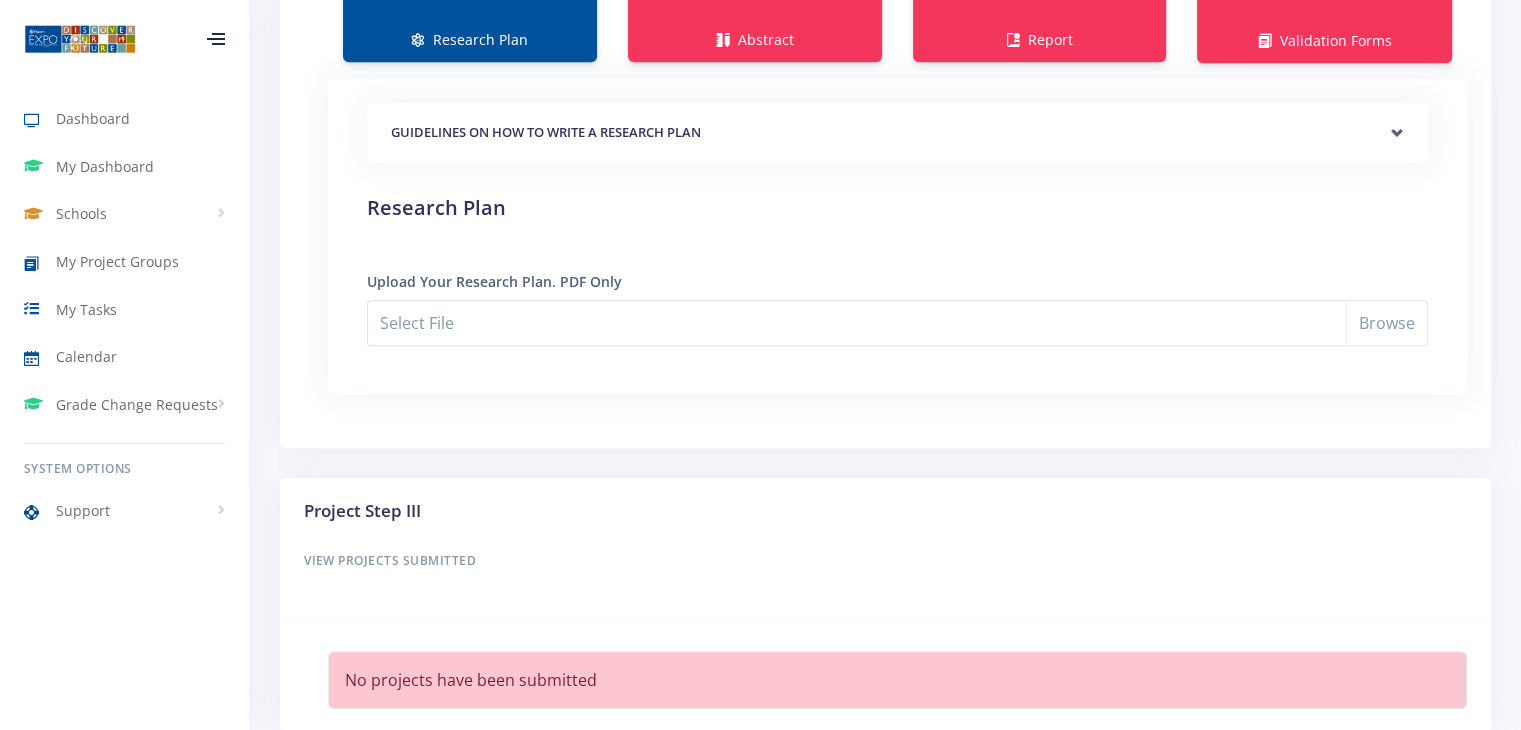 scroll, scrollTop: 1584, scrollLeft: 0, axis: vertical 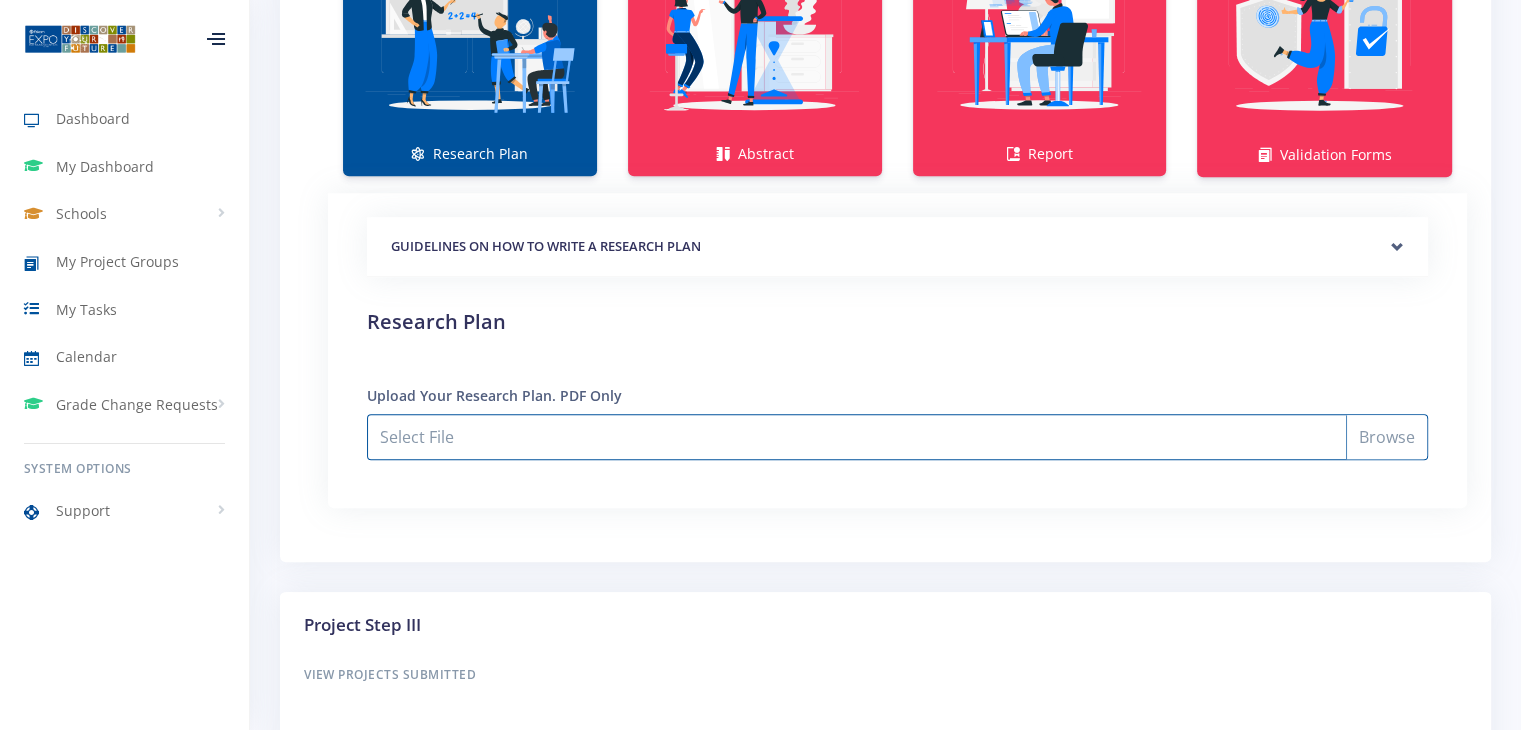 type on "C:\fakepath\Greenseat Research plan 2025.pdf" 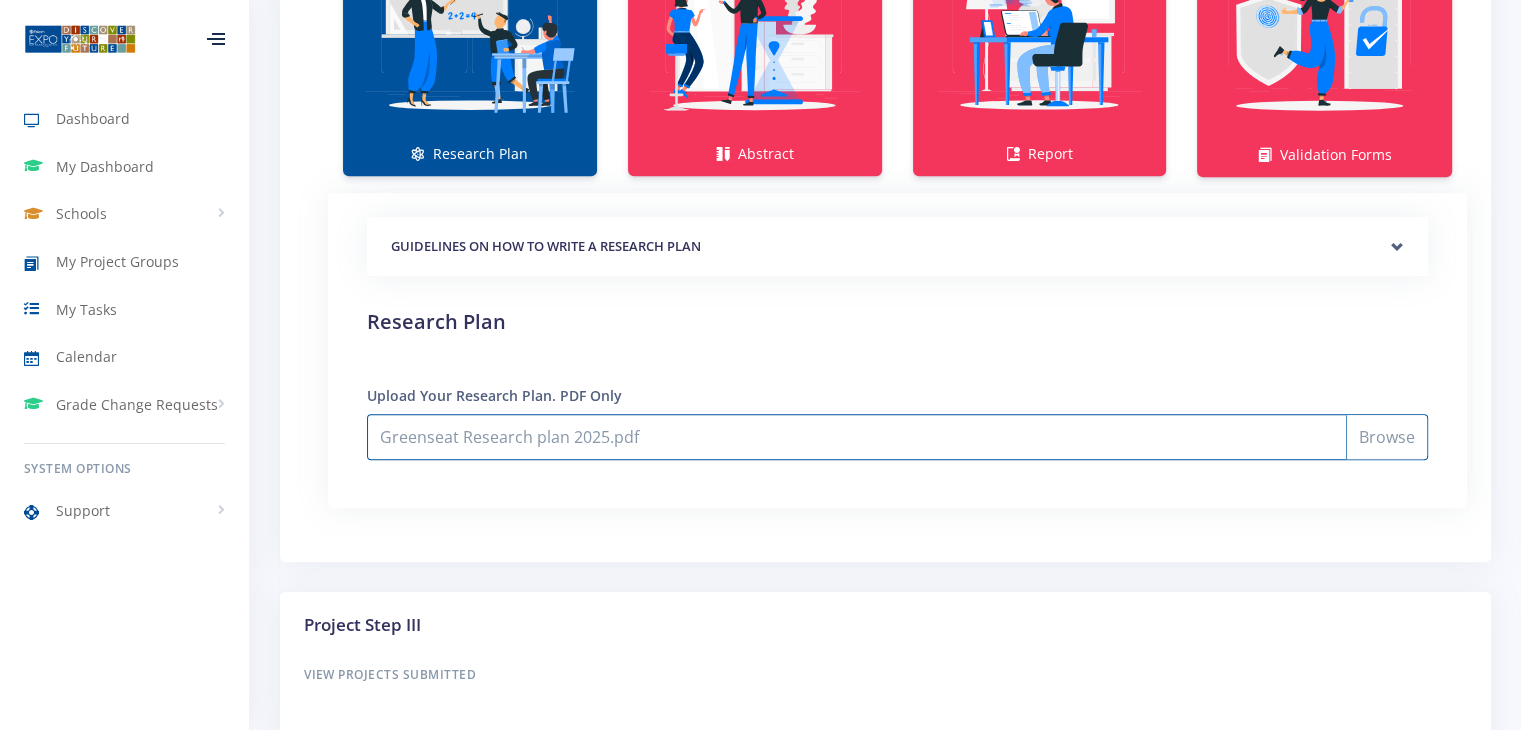 click on "Greenseat Research plan 2025.pdf" at bounding box center [897, 437] 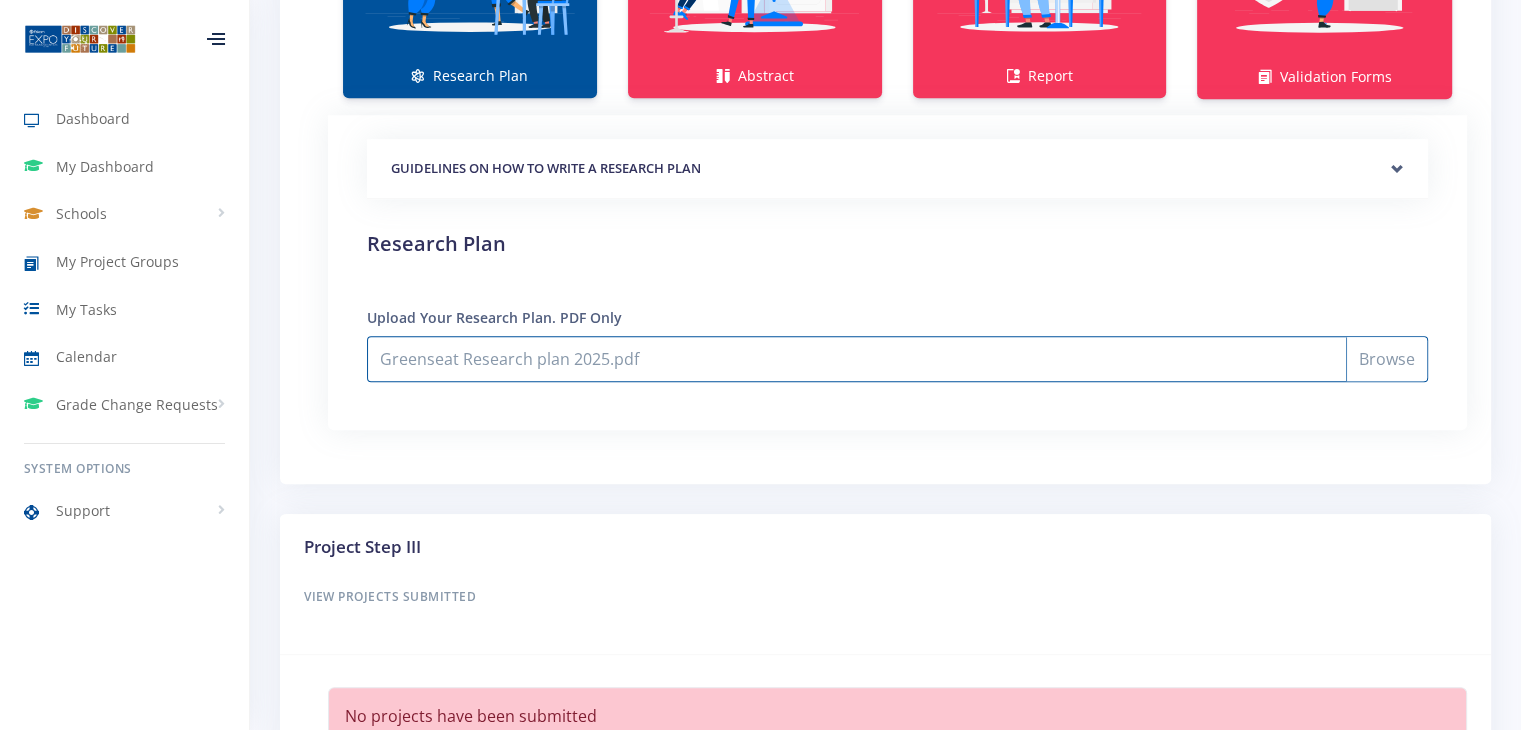 scroll, scrollTop: 1784, scrollLeft: 0, axis: vertical 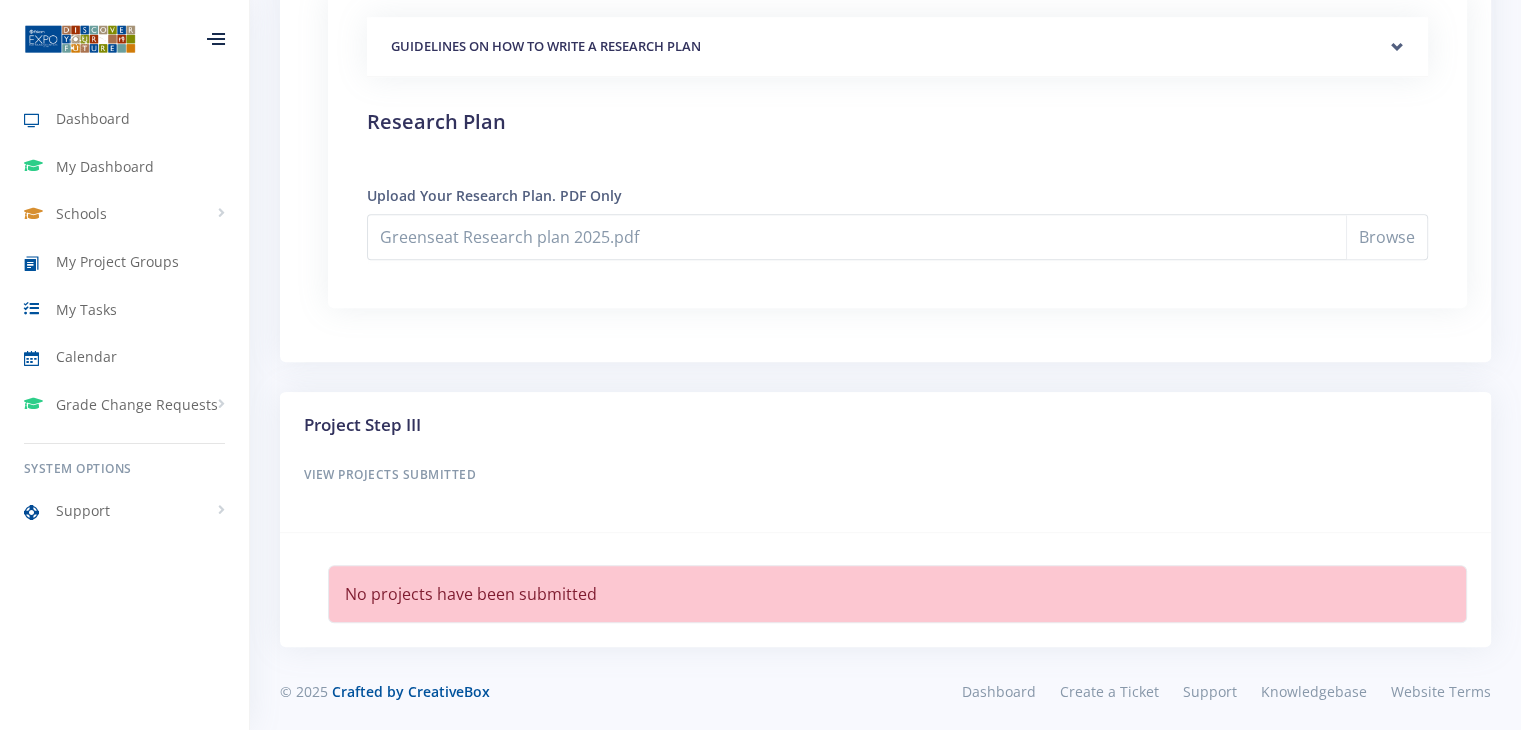 click on "View Projects Submitted" at bounding box center (885, 475) 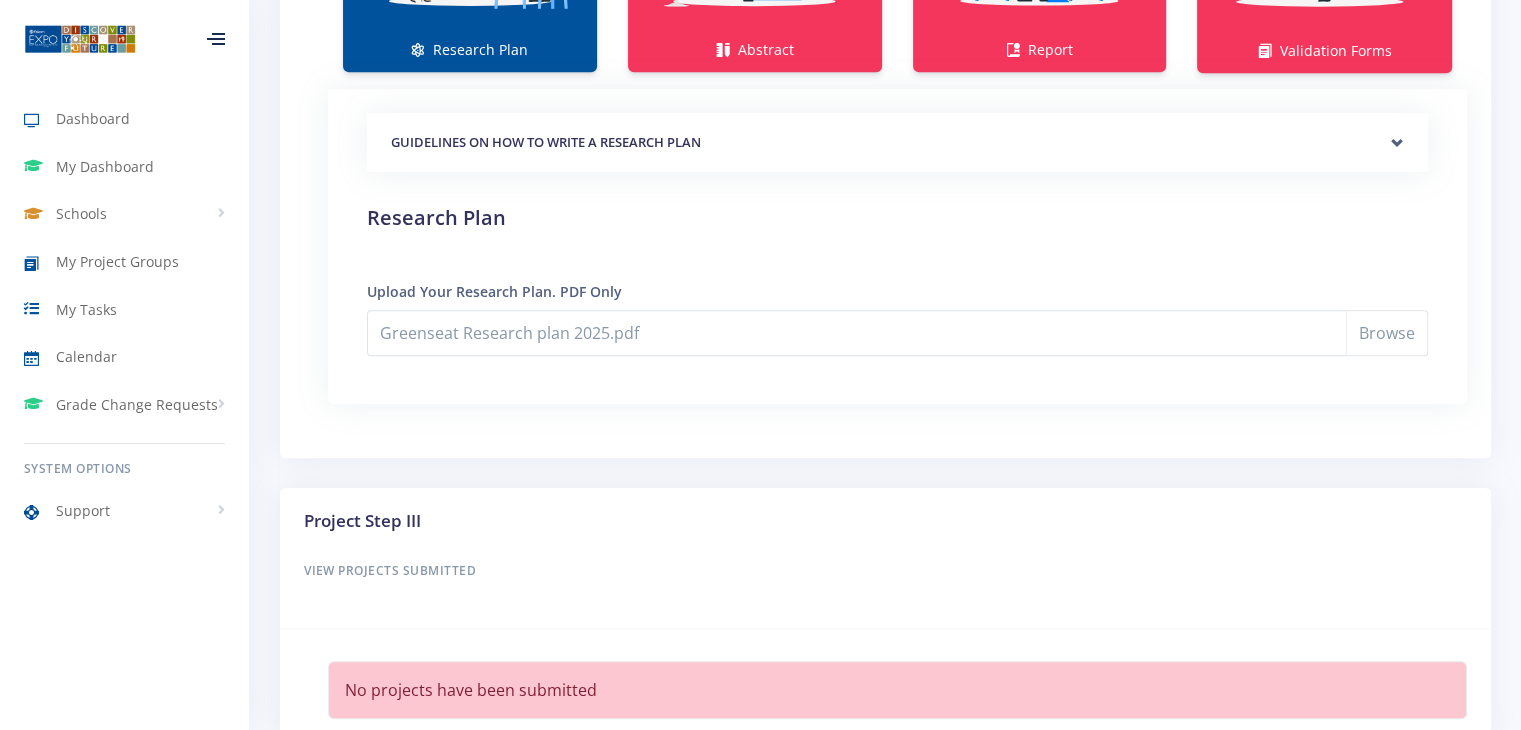scroll, scrollTop: 1584, scrollLeft: 0, axis: vertical 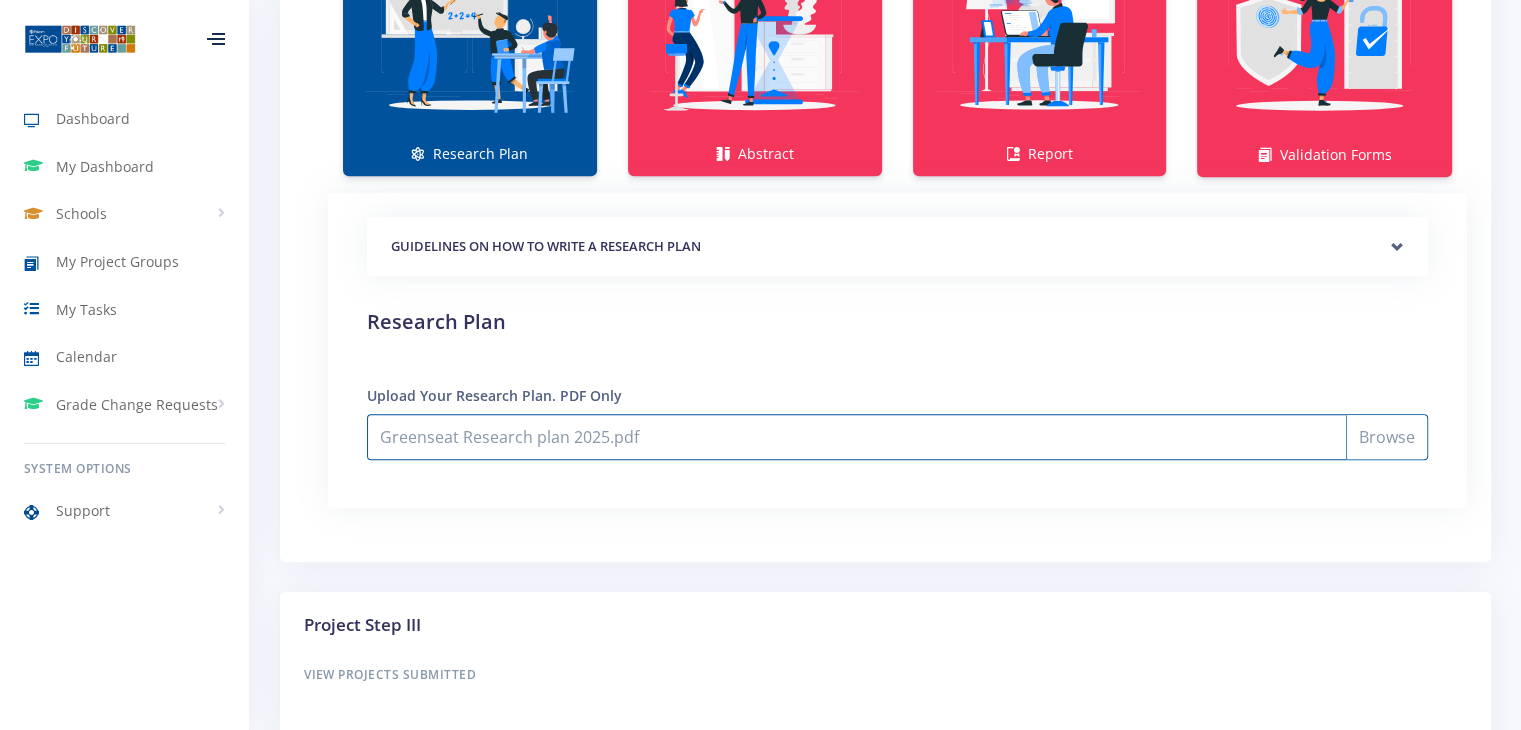 click on "Greenseat Research plan 2025.pdf" at bounding box center [897, 437] 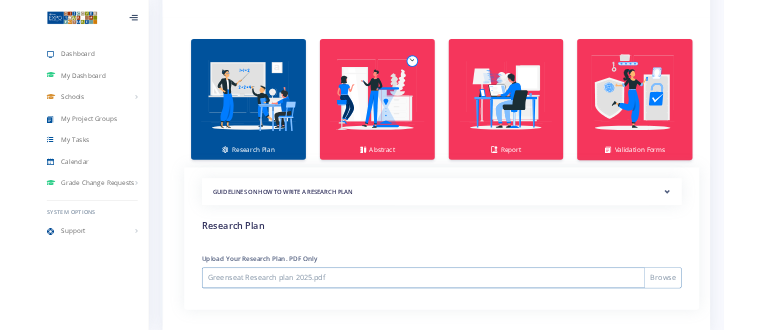scroll, scrollTop: 1384, scrollLeft: 0, axis: vertical 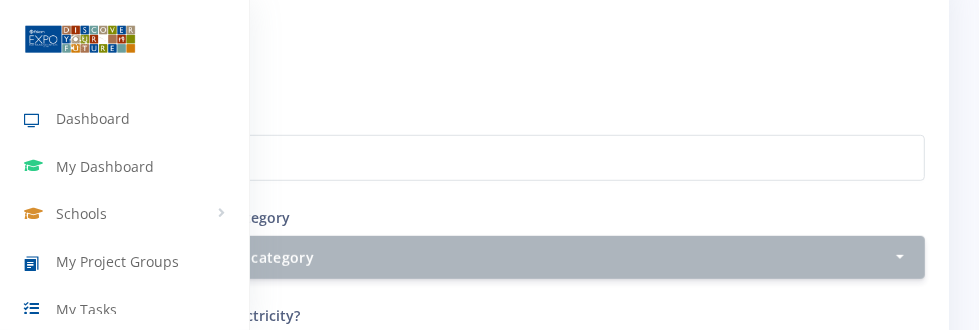 drag, startPoint x: 387, startPoint y: 84, endPoint x: 471, endPoint y: 94, distance: 84.59315 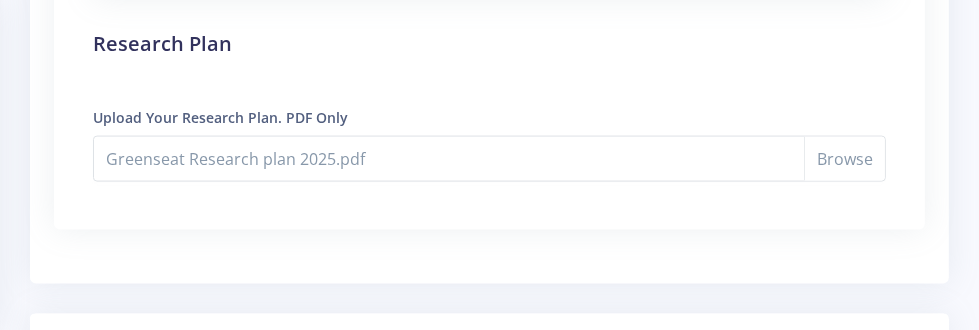 scroll, scrollTop: 1884, scrollLeft: 0, axis: vertical 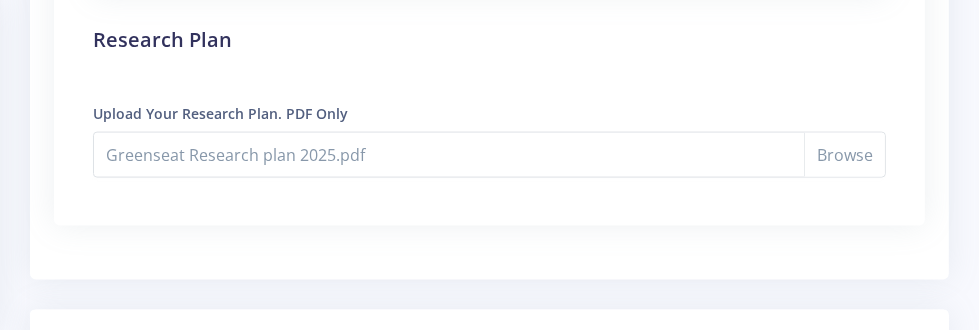type on "C:\fakepath\Greenseat Research plan 2025.pdf" 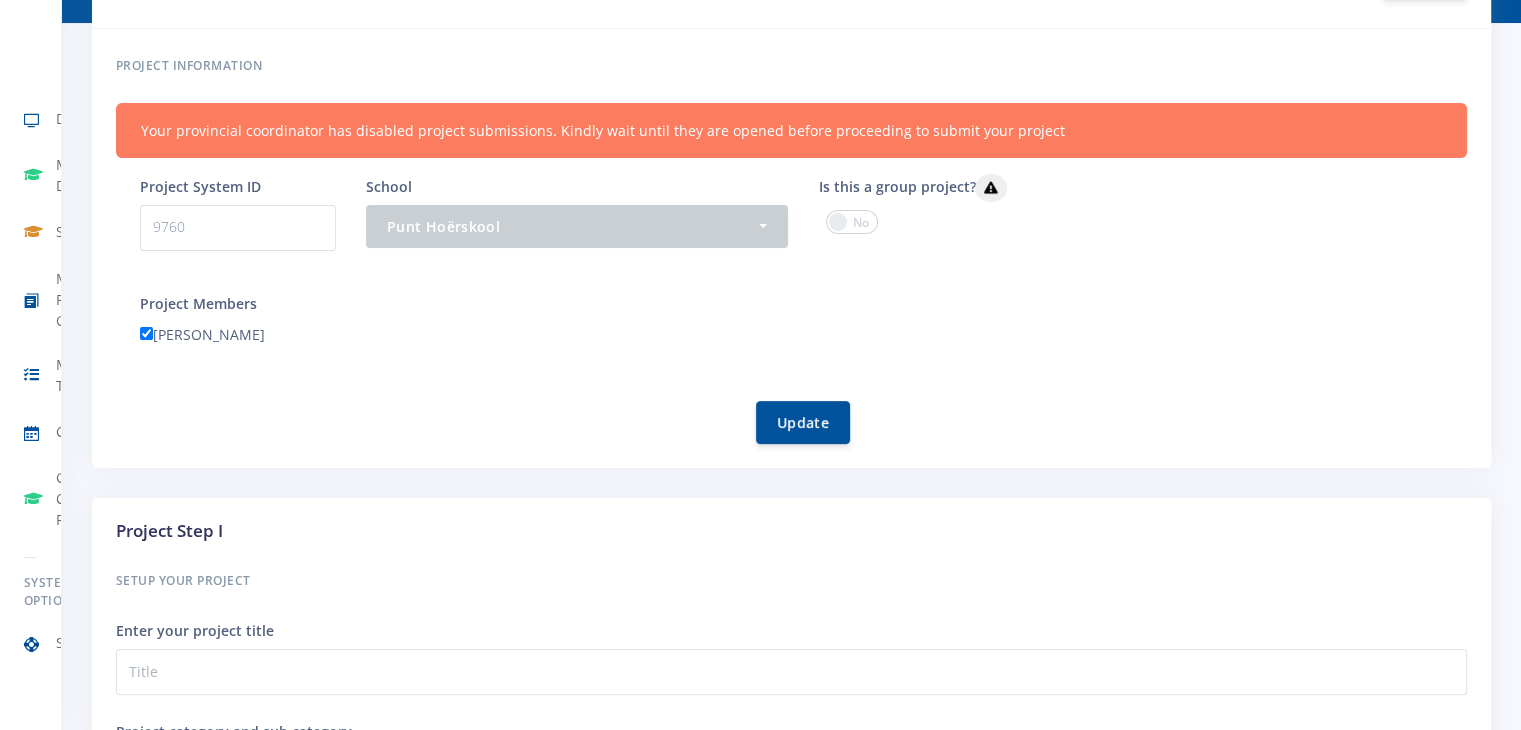 scroll, scrollTop: 300, scrollLeft: 0, axis: vertical 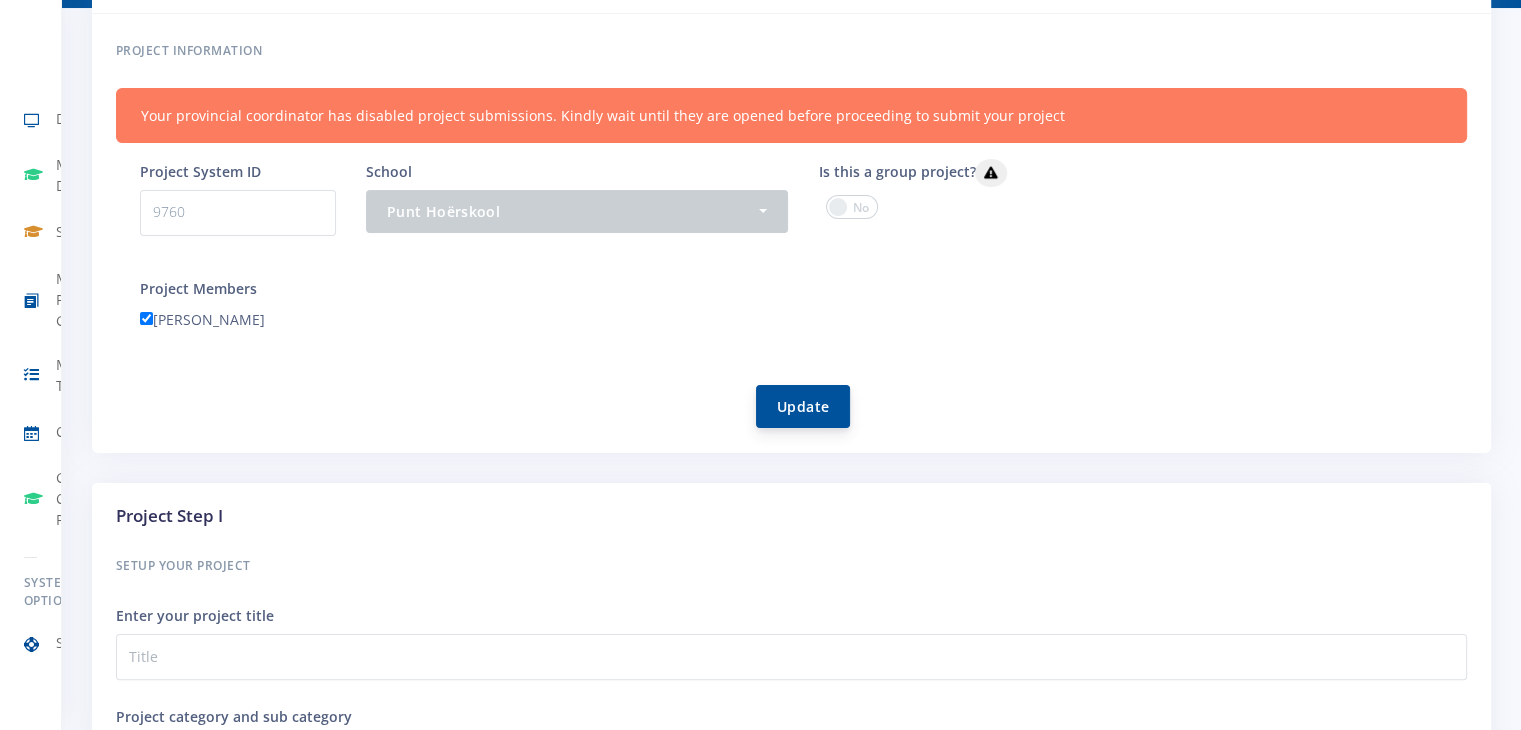 click on "Update" at bounding box center (803, 406) 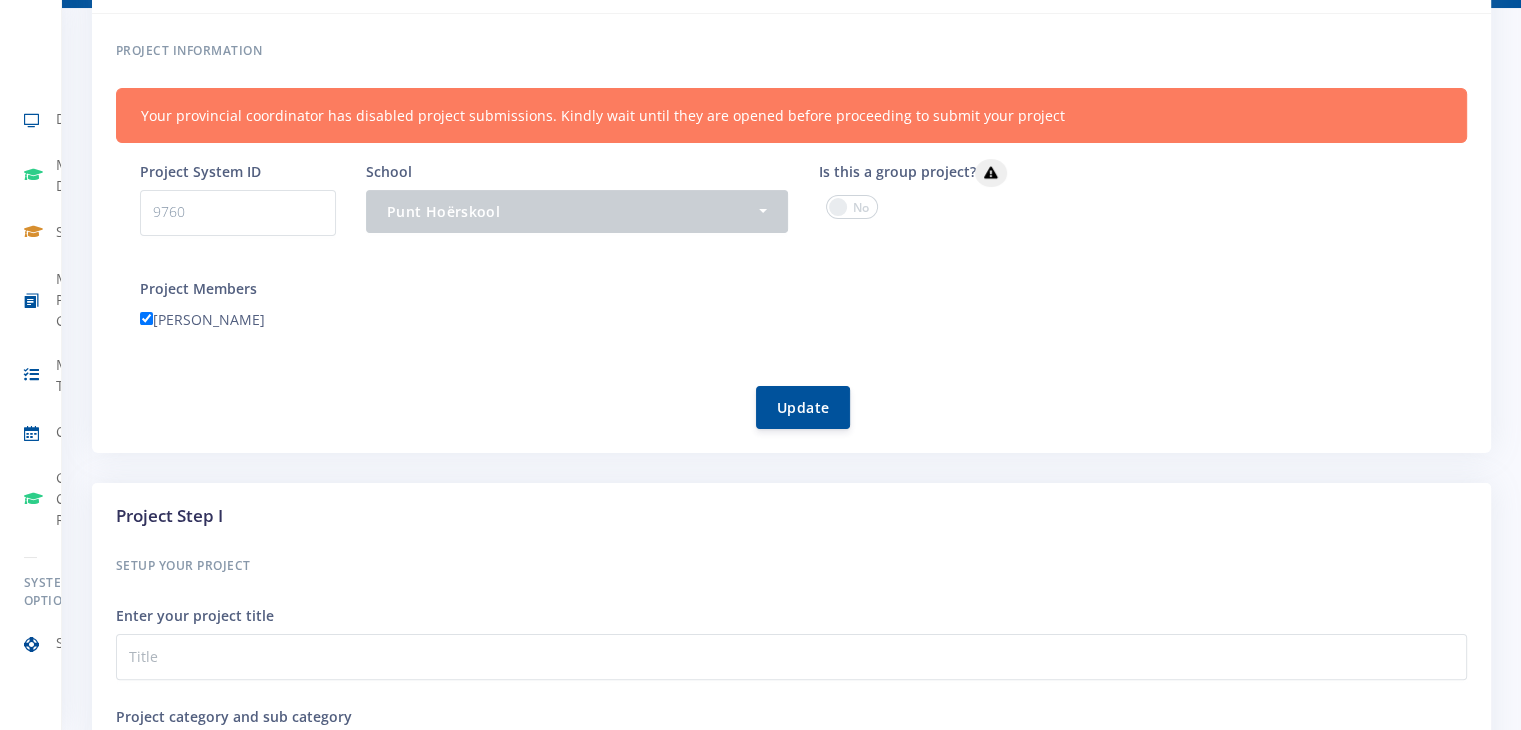 scroll, scrollTop: 301, scrollLeft: 0, axis: vertical 